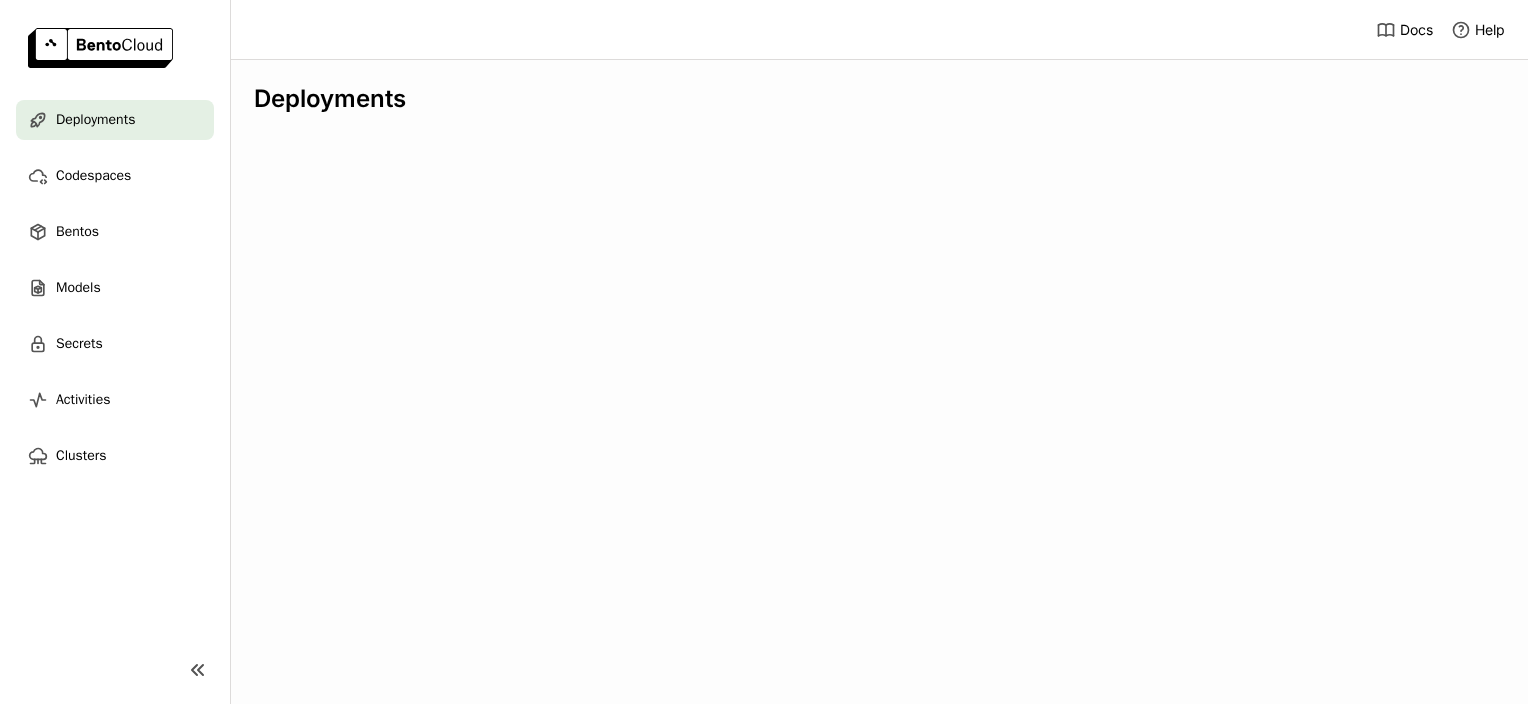 scroll, scrollTop: 0, scrollLeft: 0, axis: both 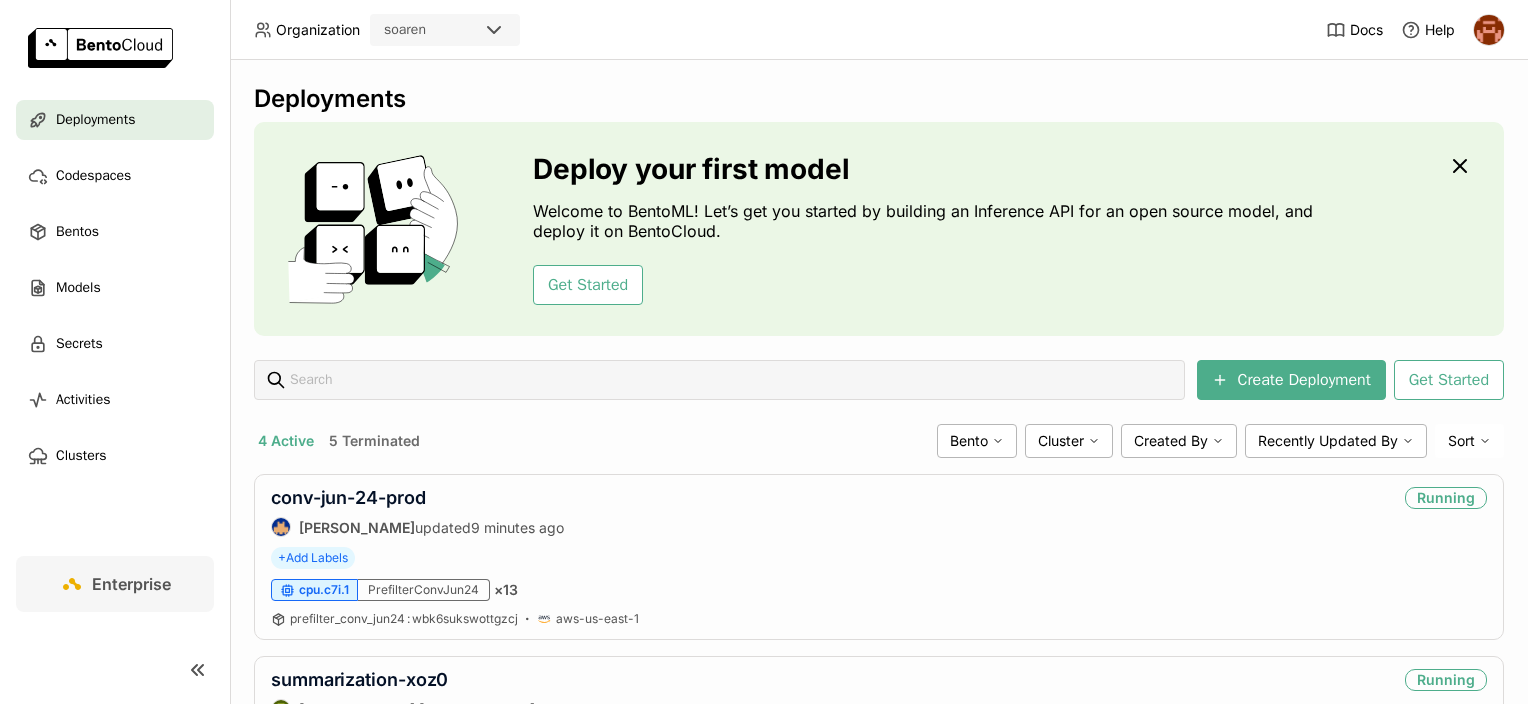 click on "Organization soaren Docs Help" at bounding box center [764, 30] 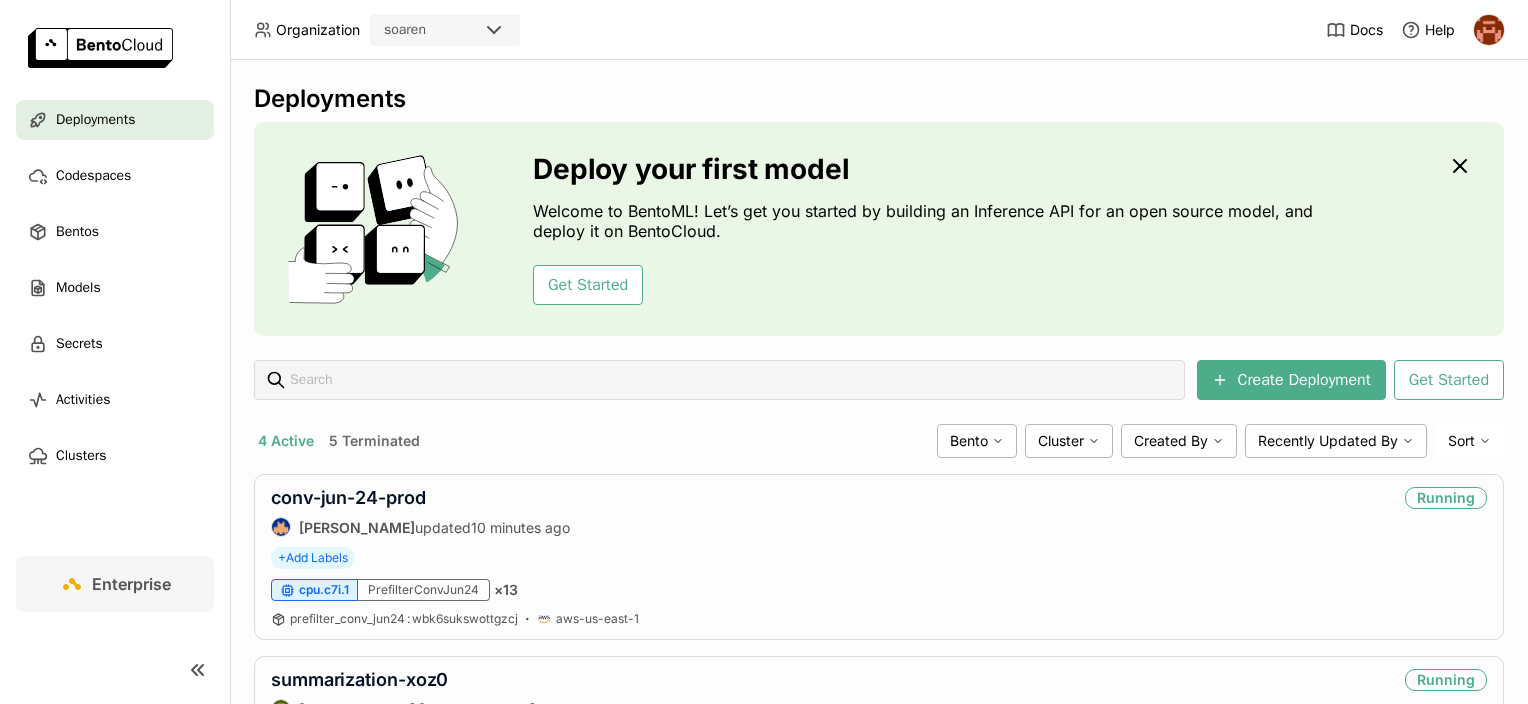 click on "Organization soaren Docs Help Deployments Codespaces Bentos Models Secrets Activities Clusters Enterprise Deployments Deploy your first model Welcome to BentoML! Let’s get you started by building an Inference API for an open source model, and deploy it on BentoCloud. Get Started Create Deployment Get Started 4   Active 5   Terminated Bento Cluster Created By Recently Updated By Sort conv-jun-24-prod [PERSON_NAME]  updated  10 minutes ago Running +  Add Labels cpu.c7i.1 PrefilterConvJun24 × 13 prefilter_conv_jun24 : wbk6sukswottgzcj aws-us-east-1 summarization-xoz0 [PERSON_NAME] [PERSON_NAME]  updated  an hour ago Running +  Add Labels cpu.c7i.2 Summarization × 1 summarization : izpii3avusp2susu aws-us-east-1 prefilter-[DATE]-prod [PERSON_NAME]  updated  12 hours ago Running +  Add Labels cpu.c7i.1 AugPrefilterWrapper × 11 aug_prefilter_wrapper : vnobky2susjcgzcj aws-us-east-1 prefilter-[DATE]-prod [PERSON_NAME]  updated  12 hours ago Scaling +  Add Labels cpu.c7i.1 JanPrefilterWrapper × 8 :" at bounding box center [764, 352] 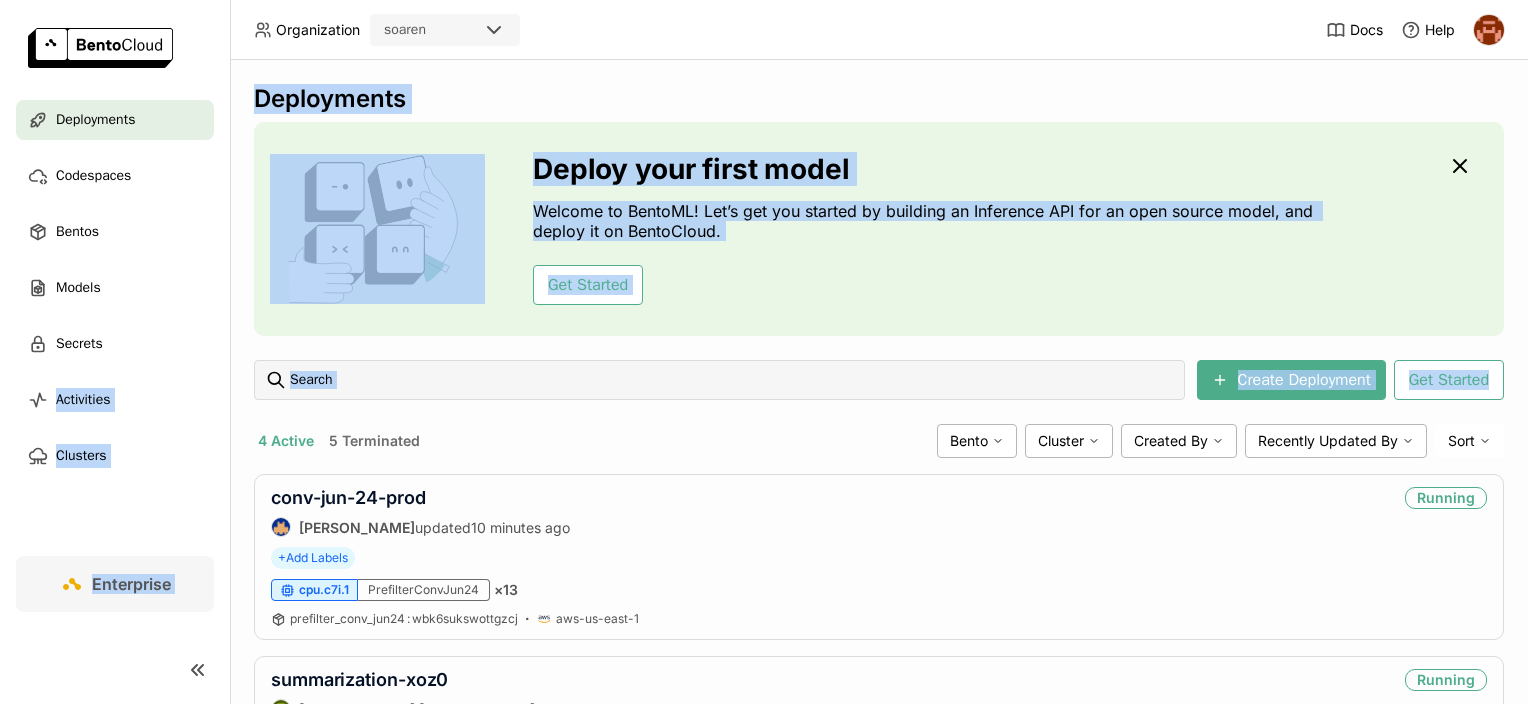 drag, startPoint x: -4, startPoint y: 408, endPoint x: 208, endPoint y: 510, distance: 235.26155 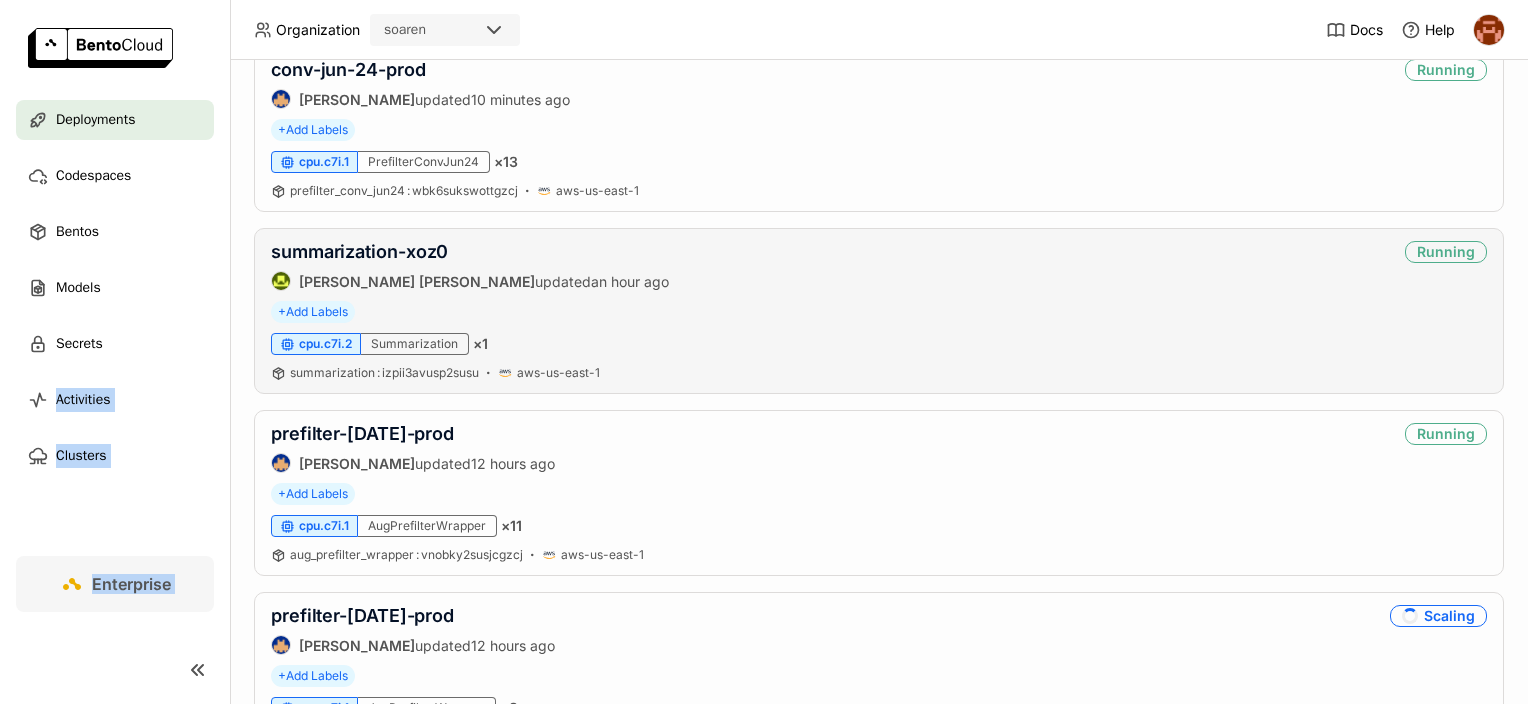 scroll, scrollTop: 332, scrollLeft: 0, axis: vertical 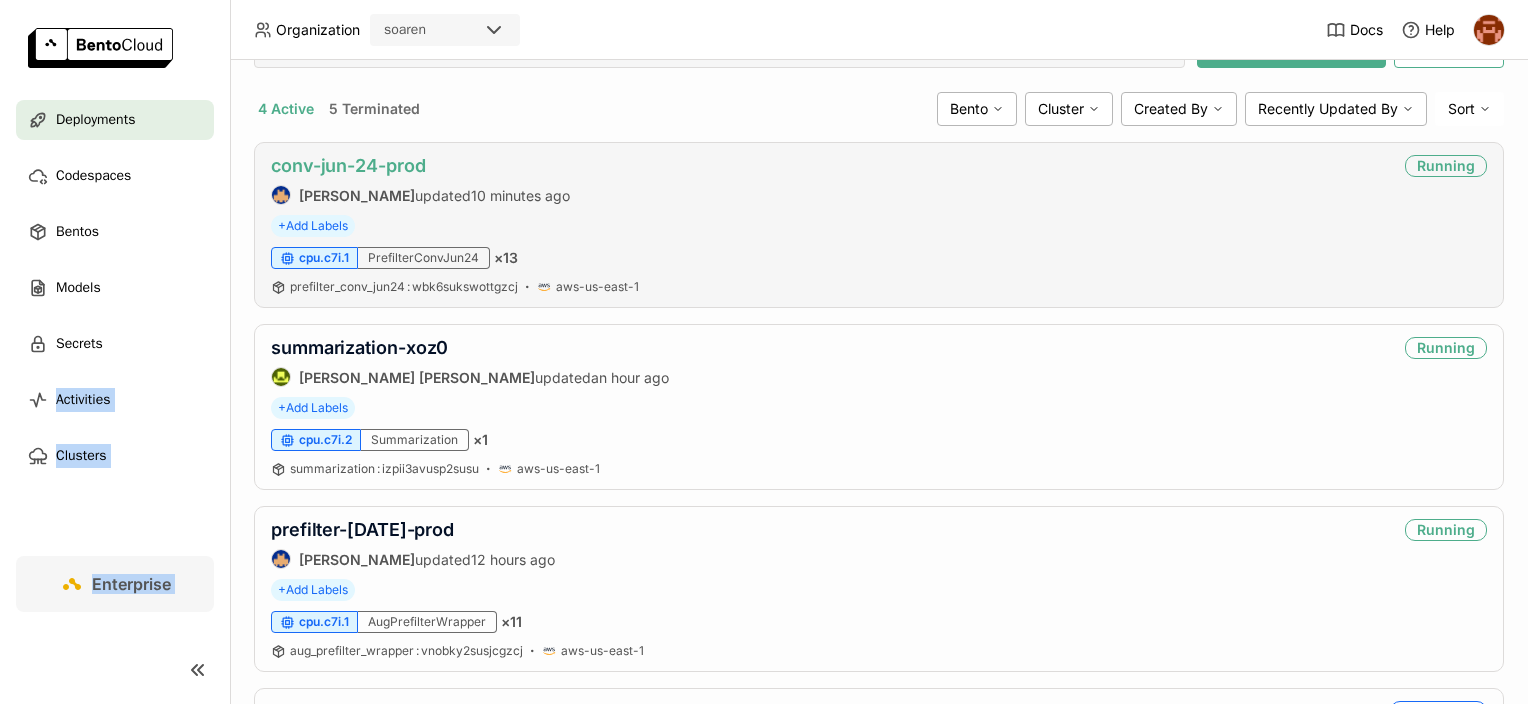 click on "conv-jun-24-prod" at bounding box center [348, 165] 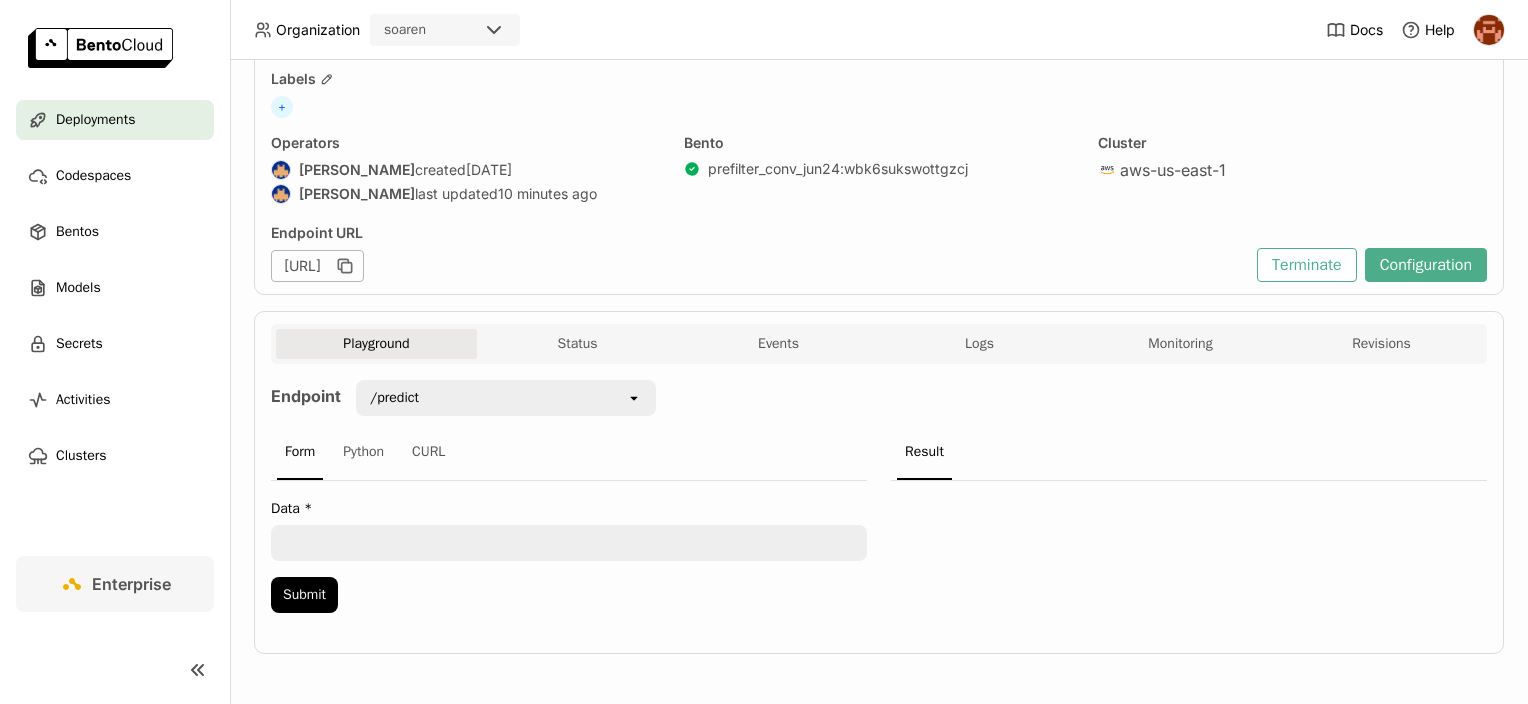 scroll, scrollTop: 0, scrollLeft: 0, axis: both 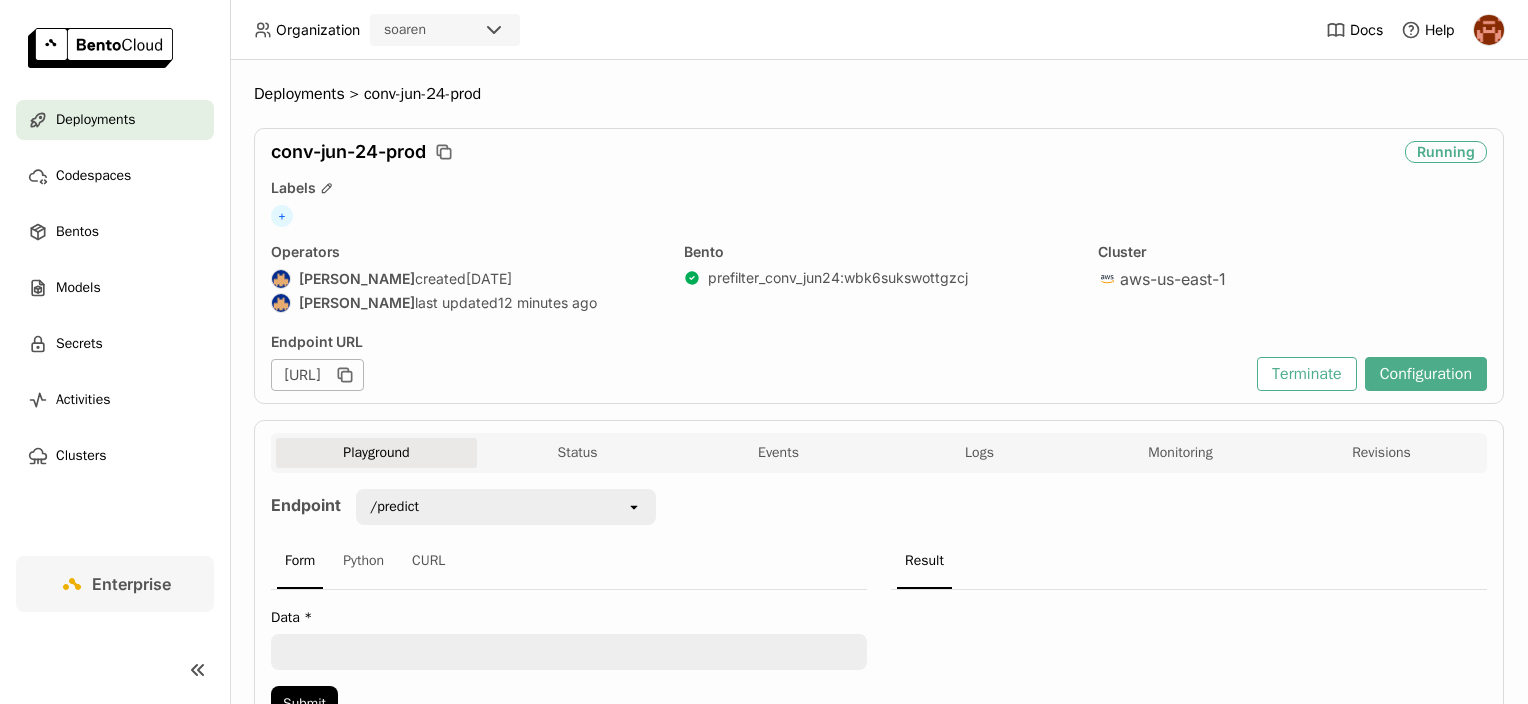 click on "Deployments" at bounding box center [115, 120] 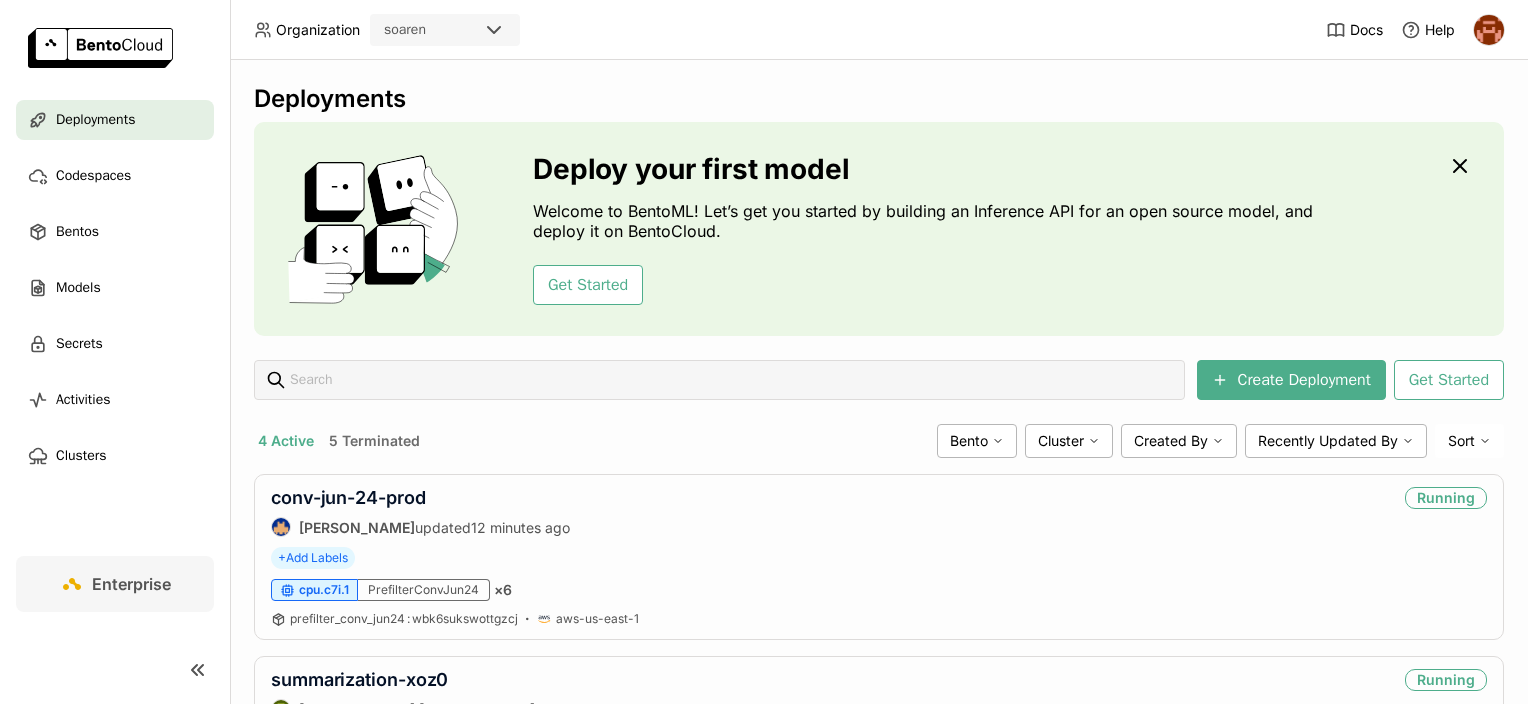 click on "5   Terminated" at bounding box center (374, 441) 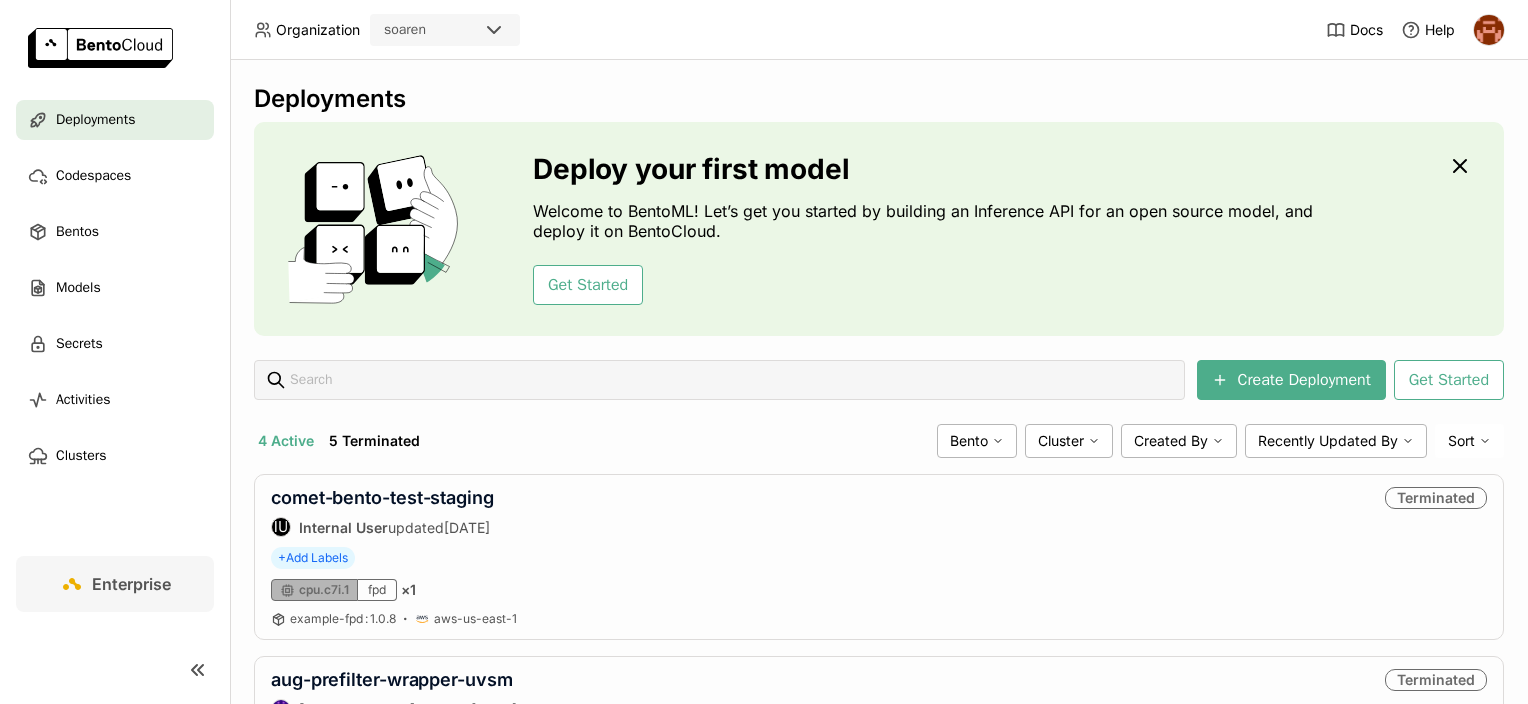 click on "4   Active 5   Terminated Bento Cluster Created By Recently Updated By Sort" at bounding box center (879, 441) 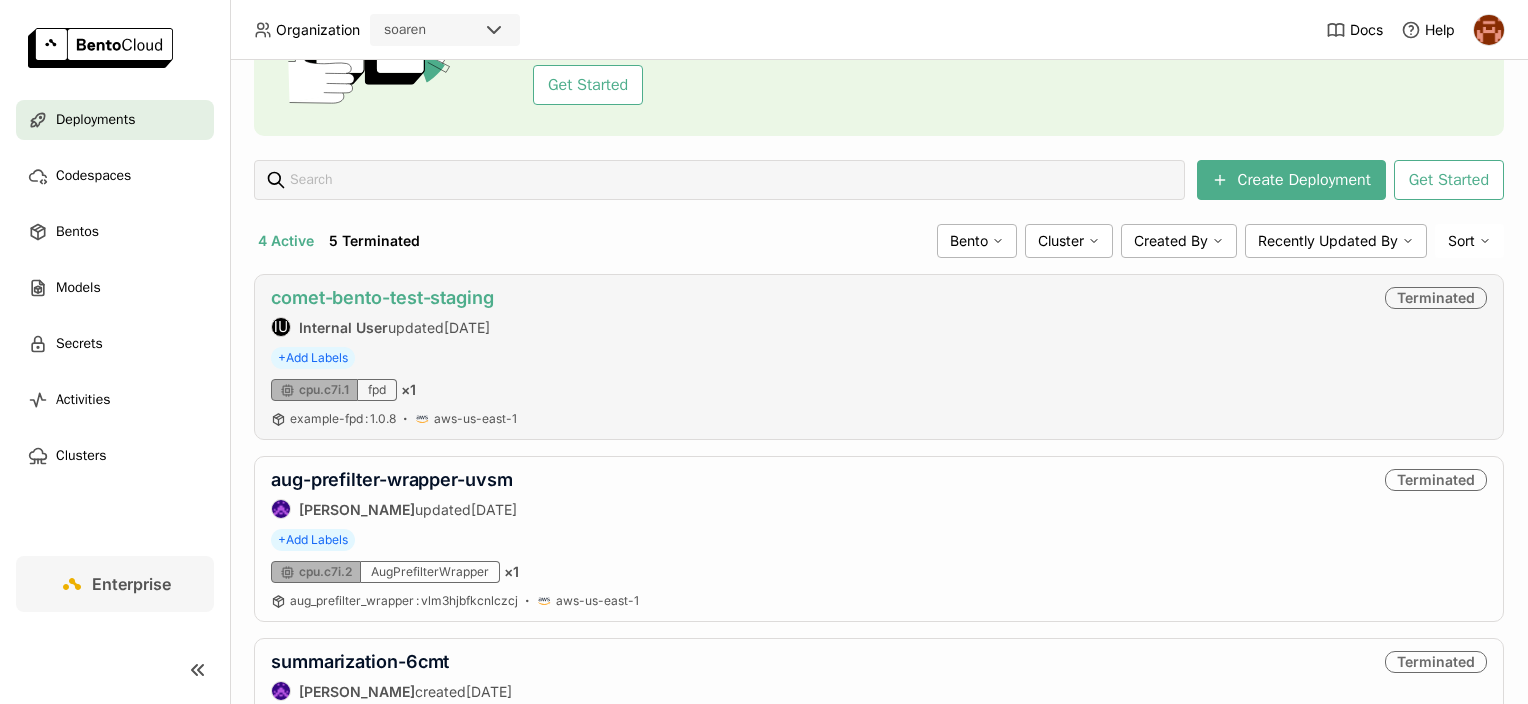 click on "comet-bento-test-staging" at bounding box center [382, 297] 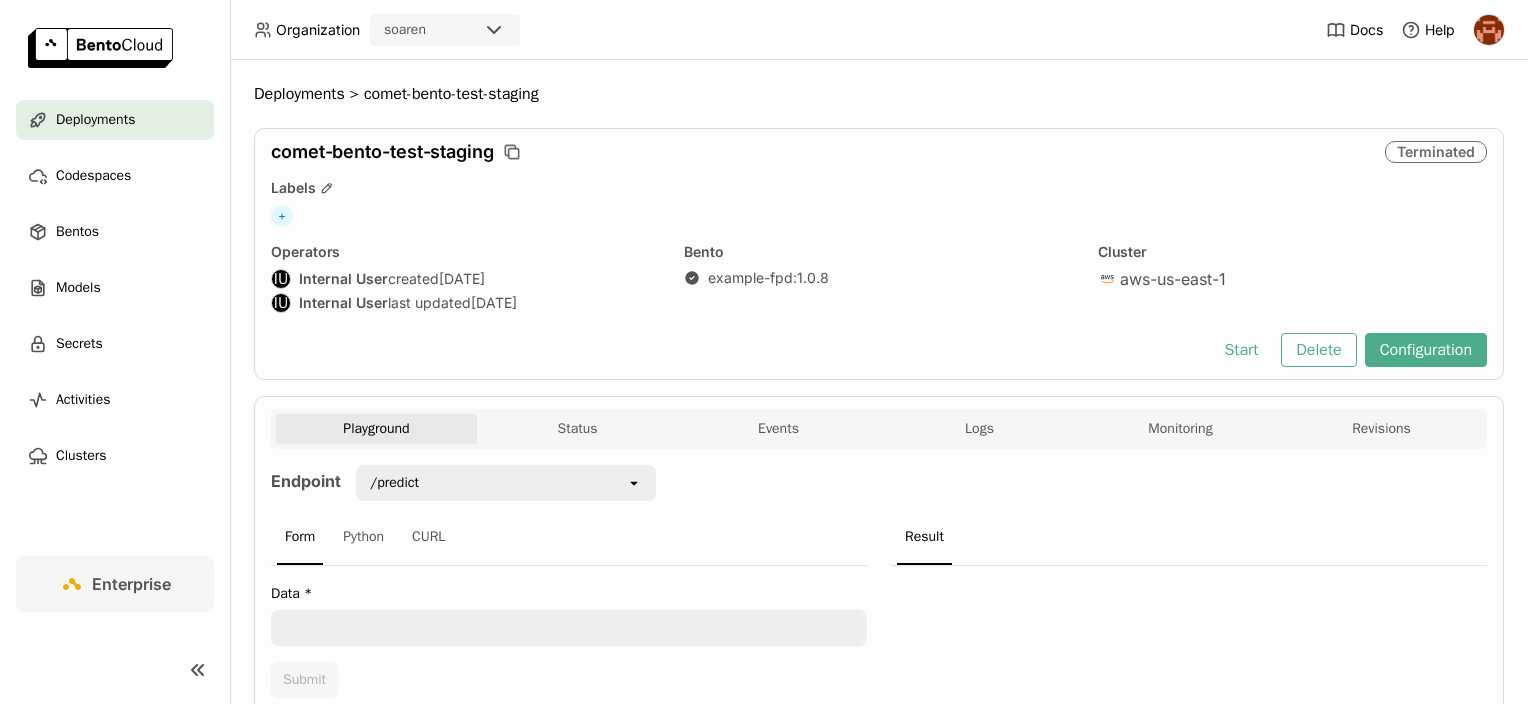 scroll, scrollTop: 0, scrollLeft: 0, axis: both 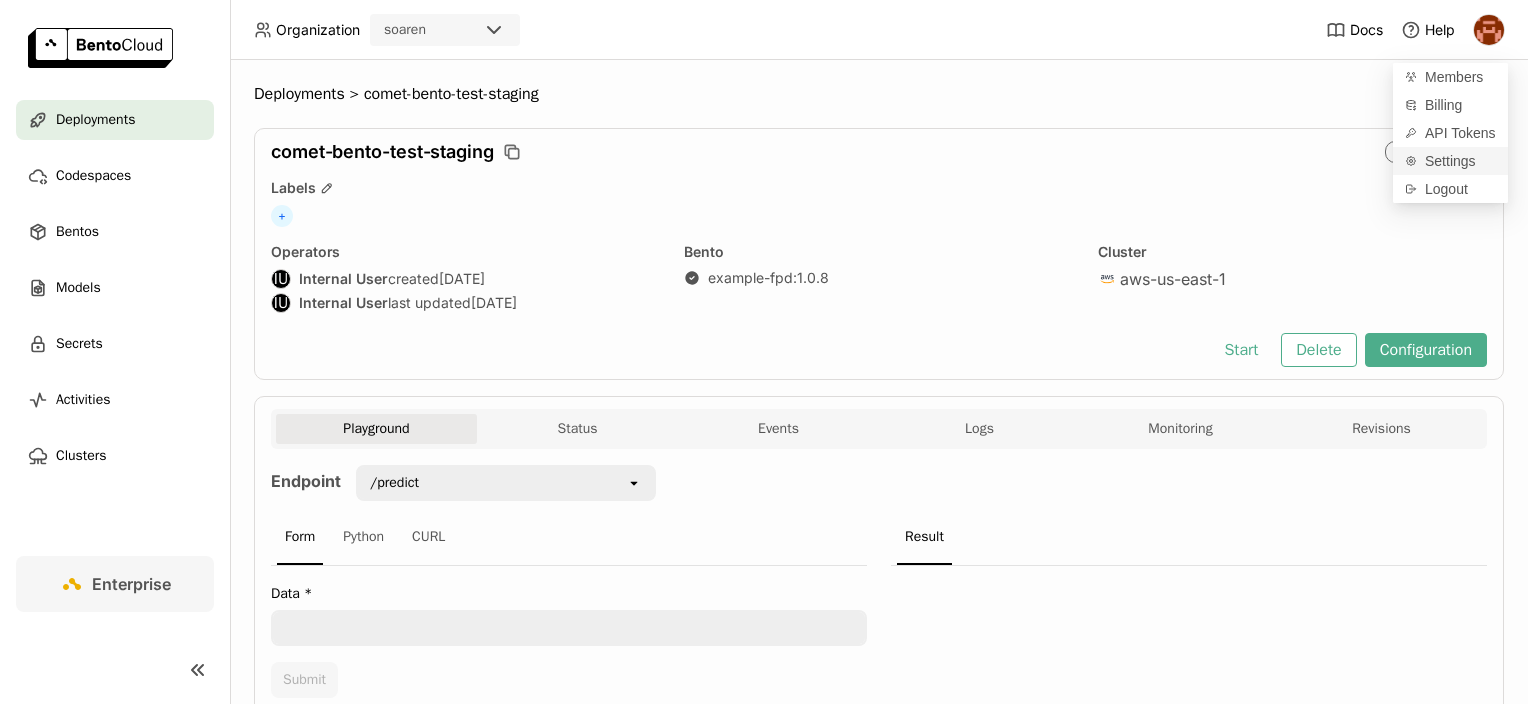 click on "Settings" at bounding box center [1450, 161] 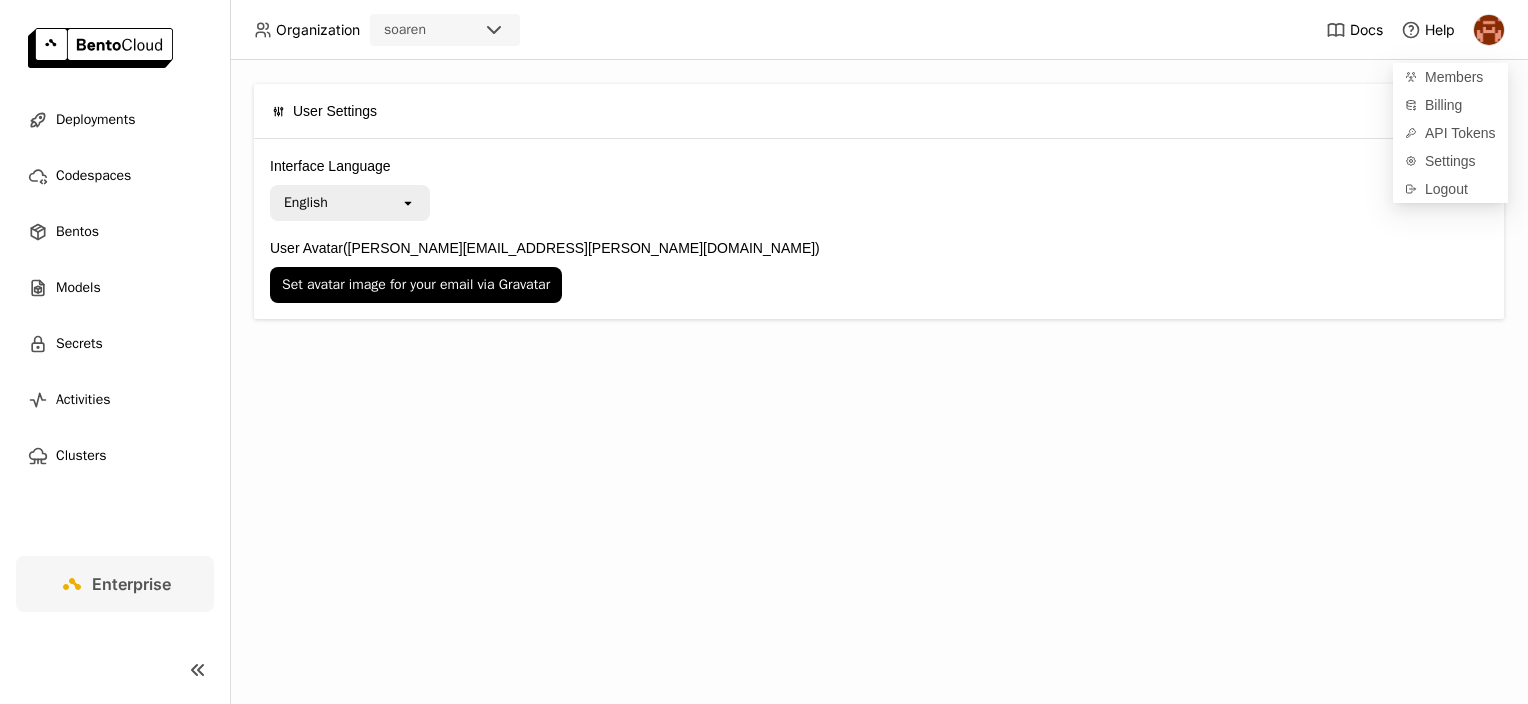 click on "User Settings" at bounding box center [879, 111] 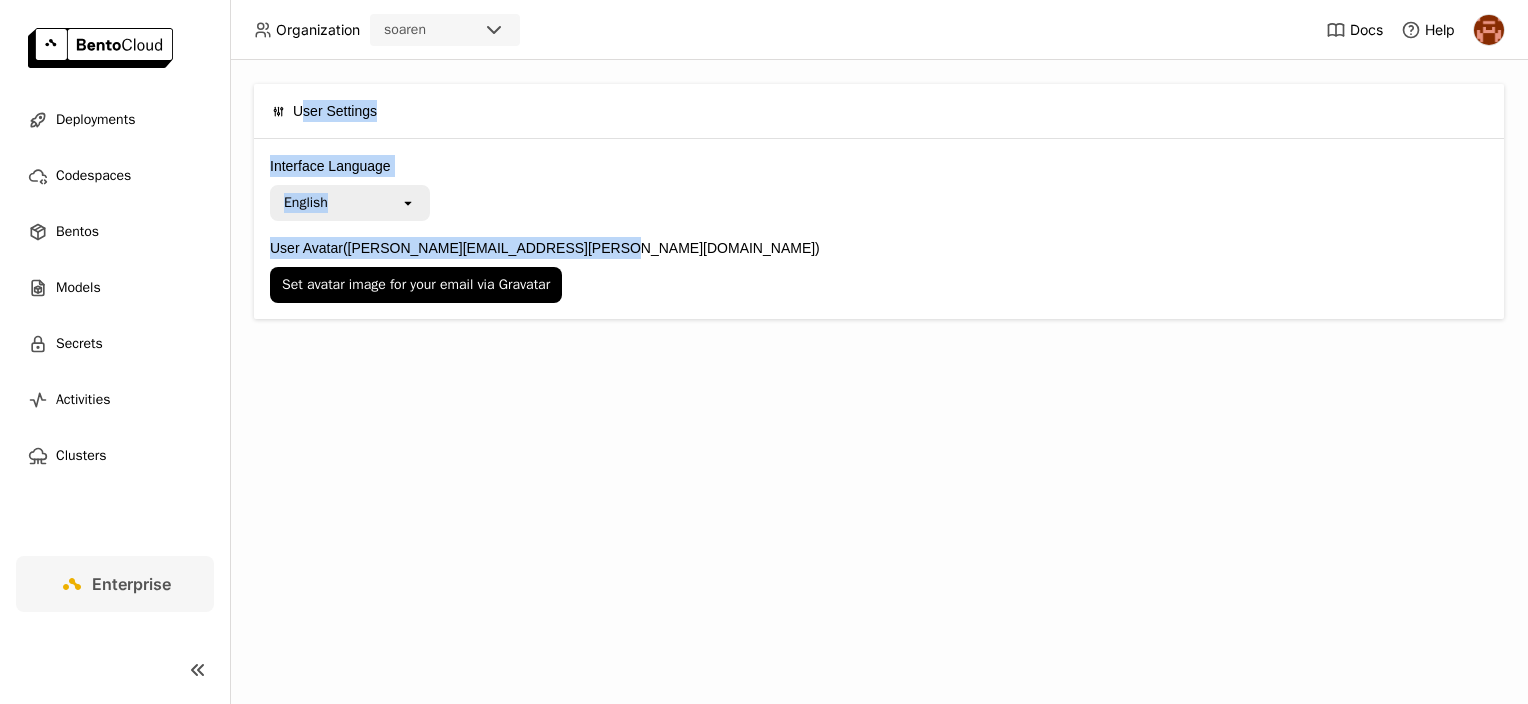 drag, startPoint x: 303, startPoint y: 104, endPoint x: 648, endPoint y: 261, distance: 379.04352 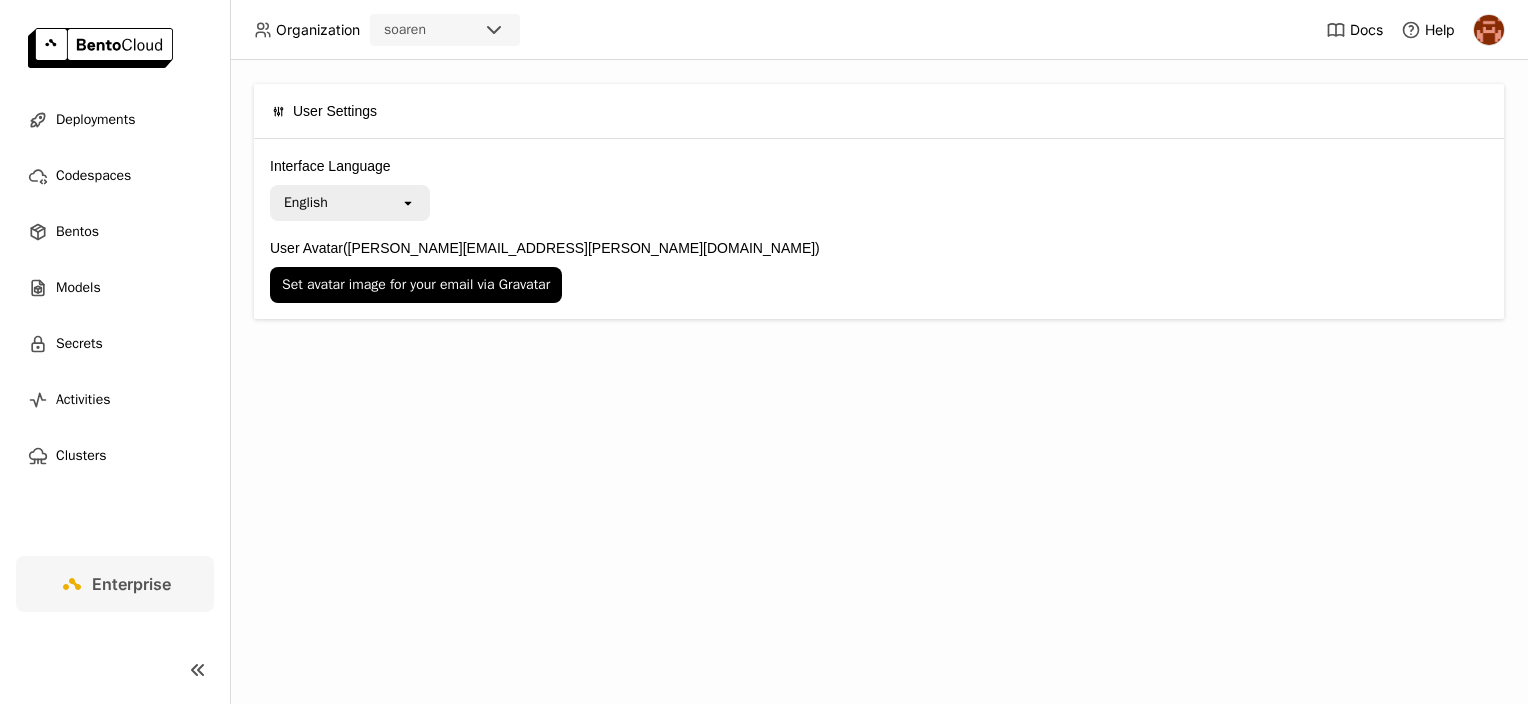 drag, startPoint x: 648, startPoint y: 261, endPoint x: 714, endPoint y: 364, distance: 122.33152 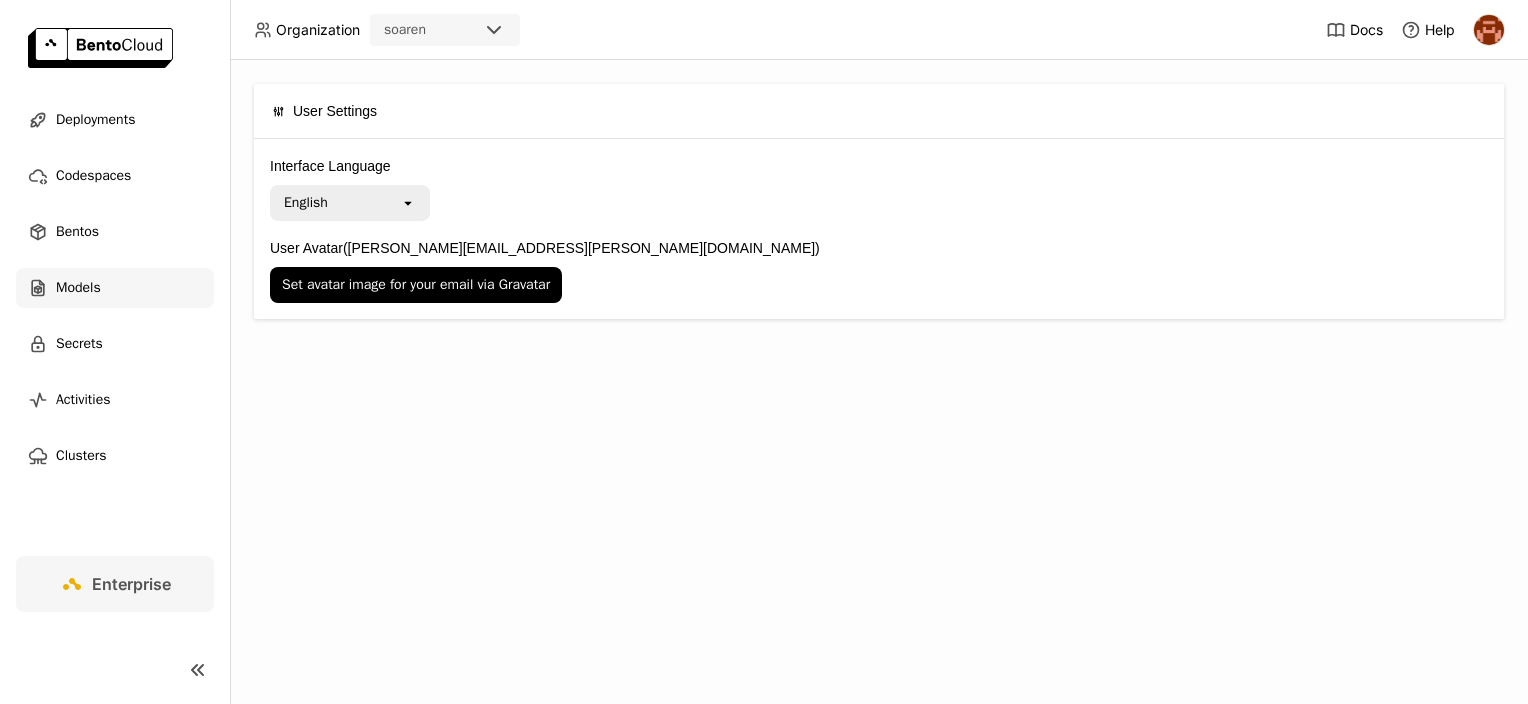 click on "Models" at bounding box center (115, 288) 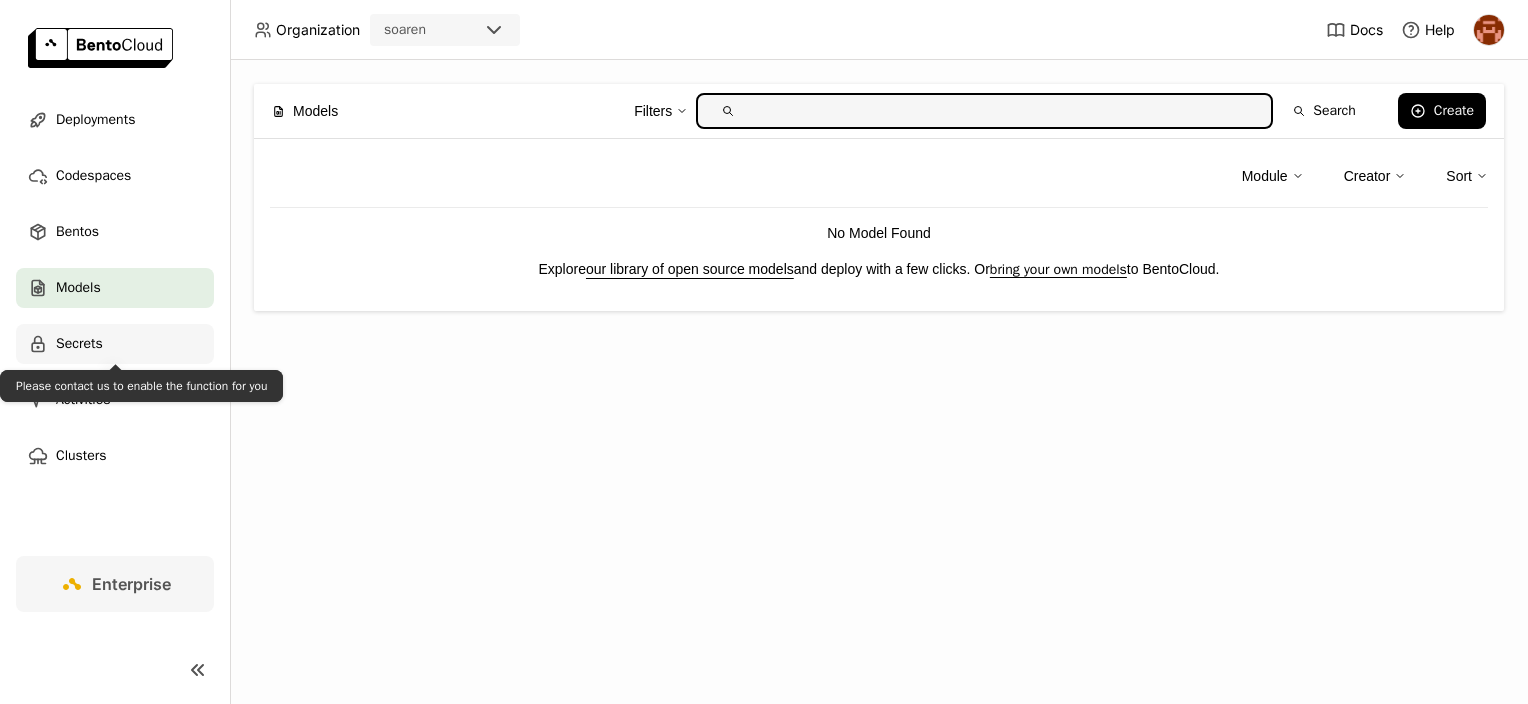 click on "Secrets" at bounding box center [79, 344] 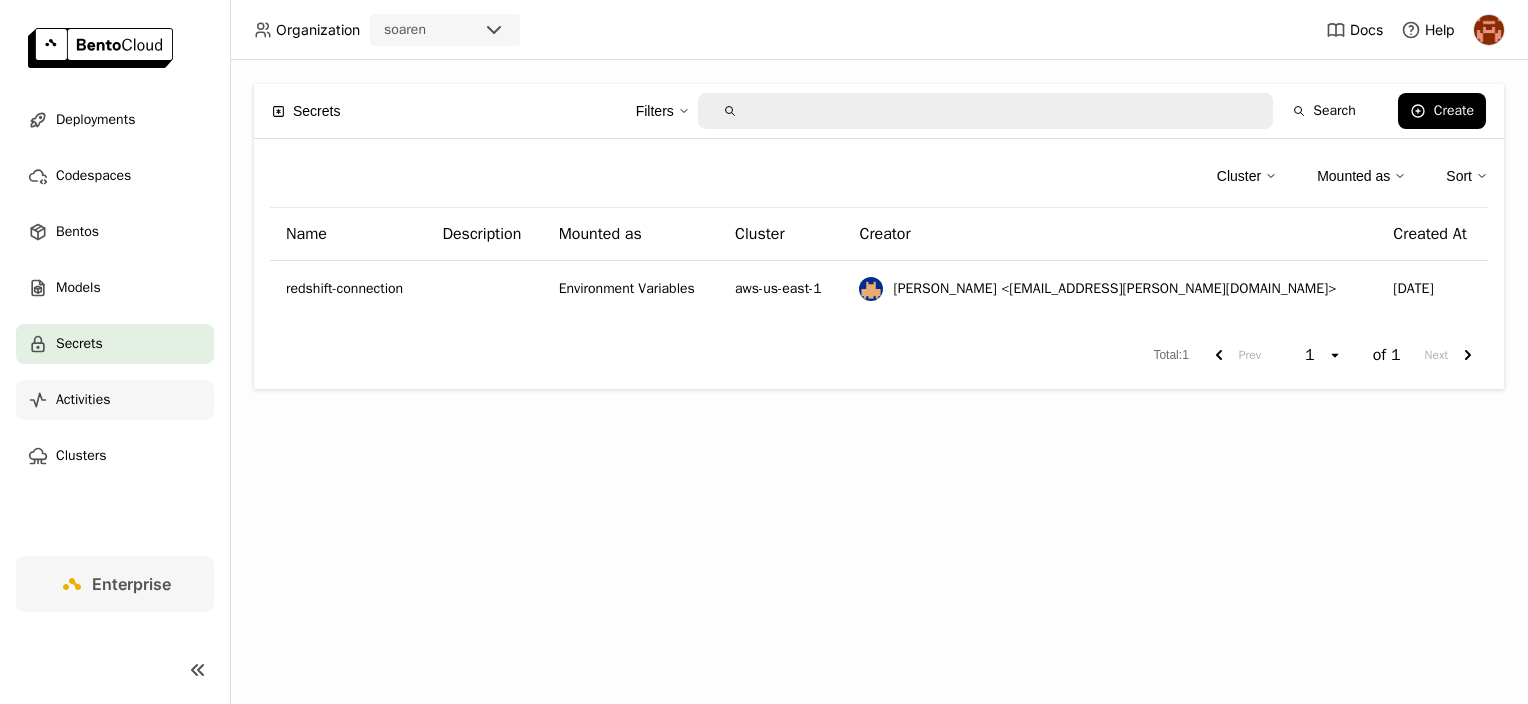 click on "Activities" at bounding box center (83, 400) 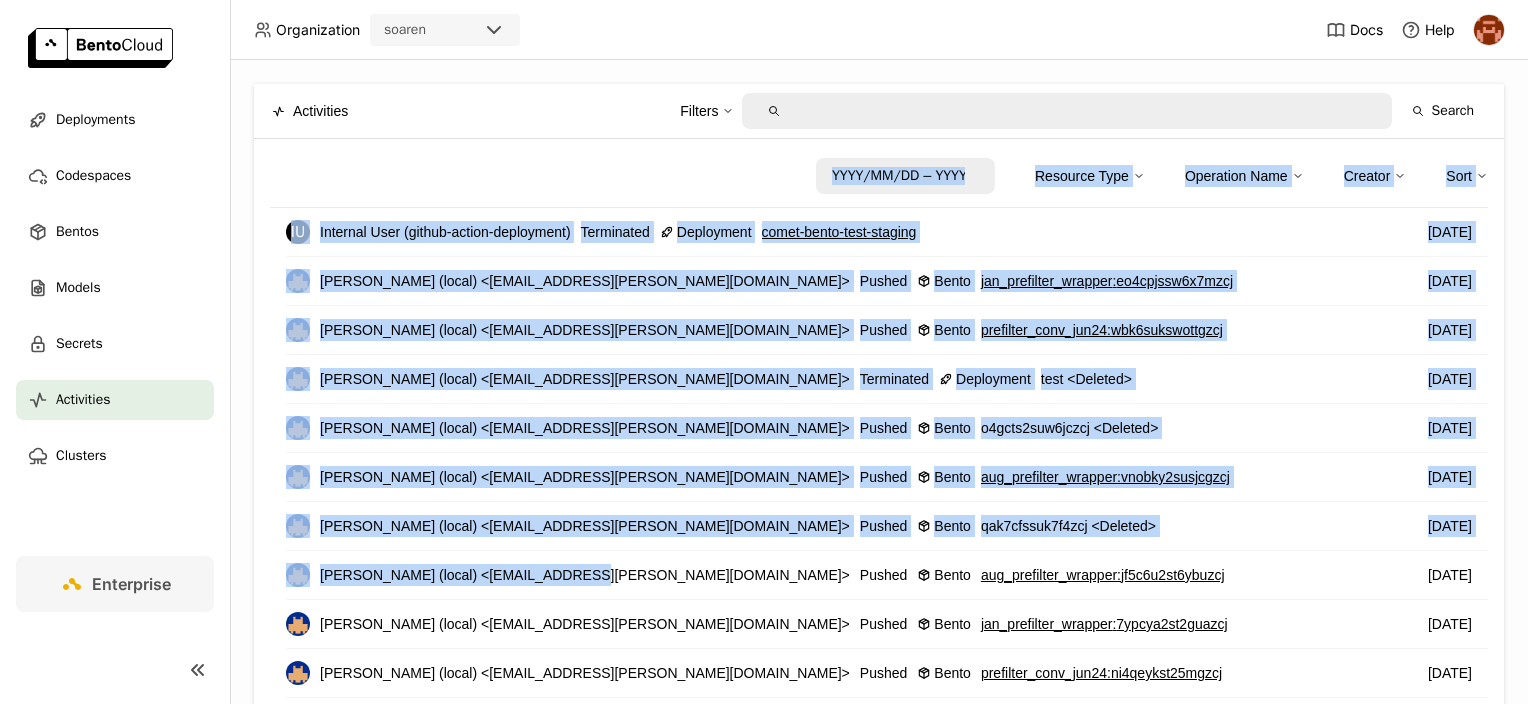 drag, startPoint x: 547, startPoint y: 553, endPoint x: 440, endPoint y: 195, distance: 373.64822 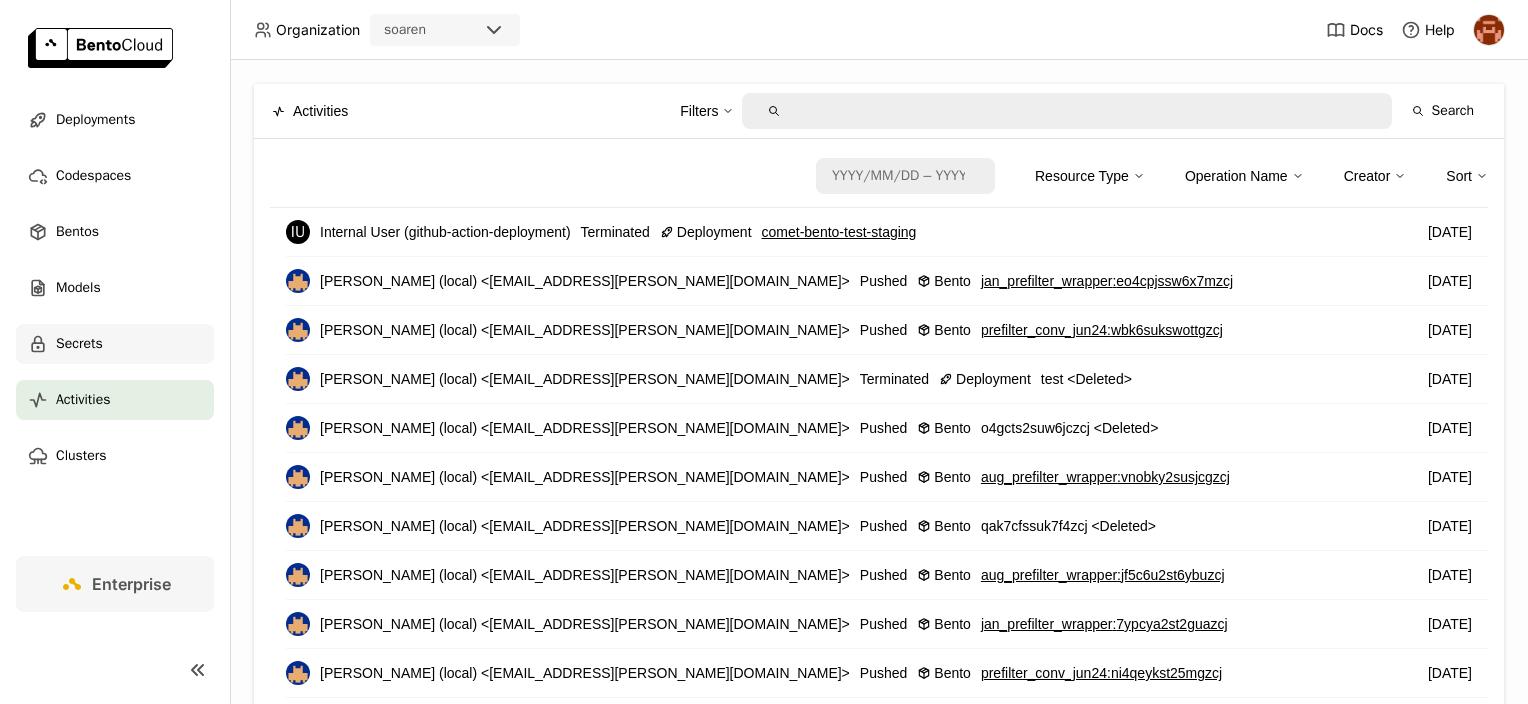click on "Secrets" at bounding box center (115, 344) 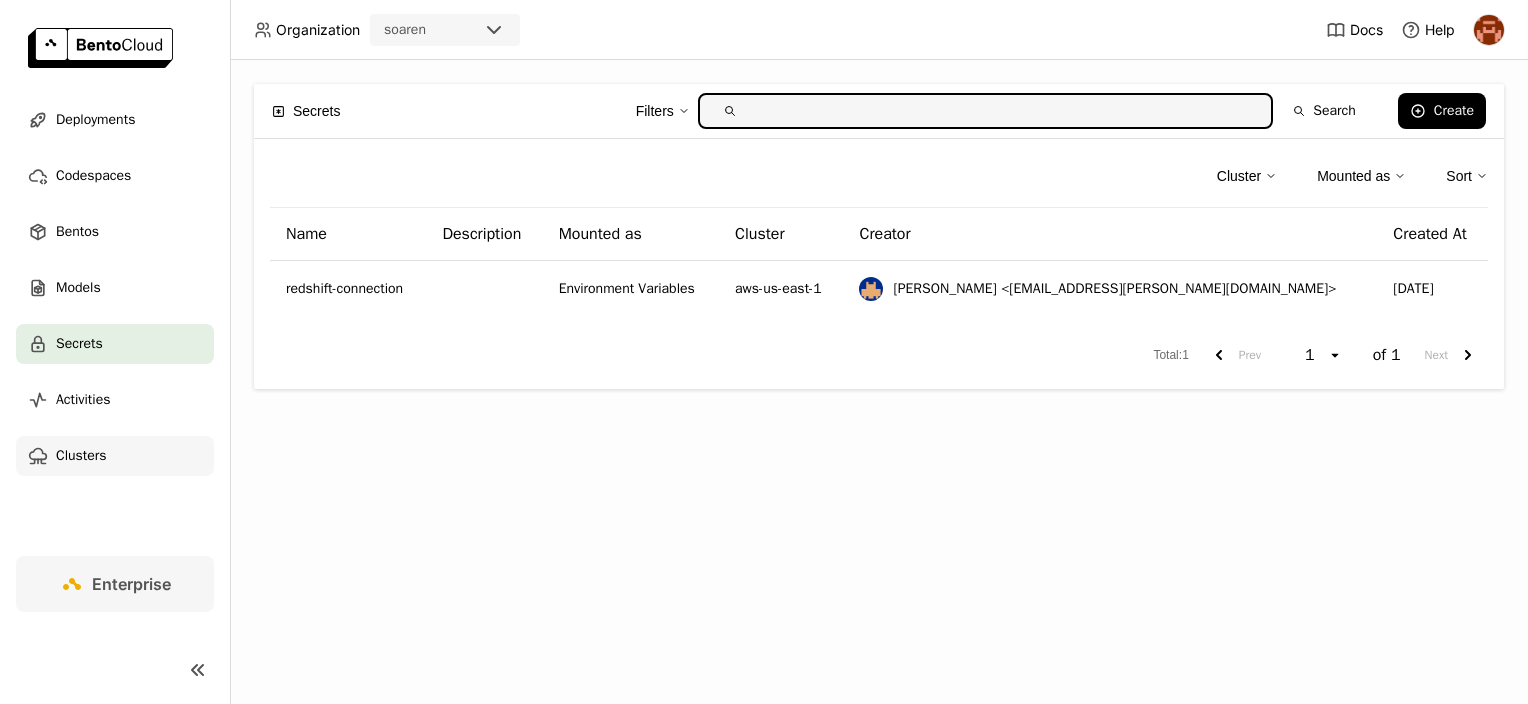 click on "Clusters" at bounding box center (81, 456) 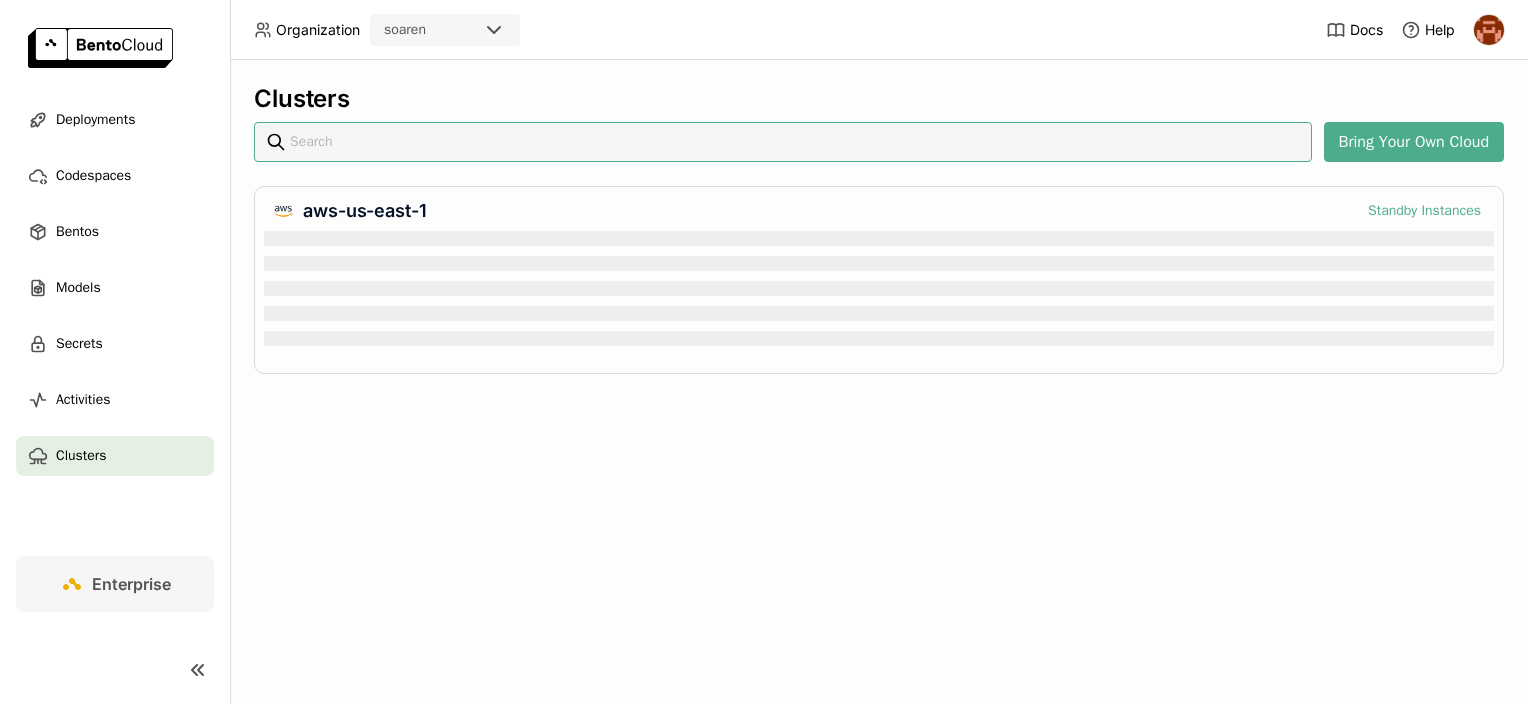 scroll, scrollTop: 0, scrollLeft: 0, axis: both 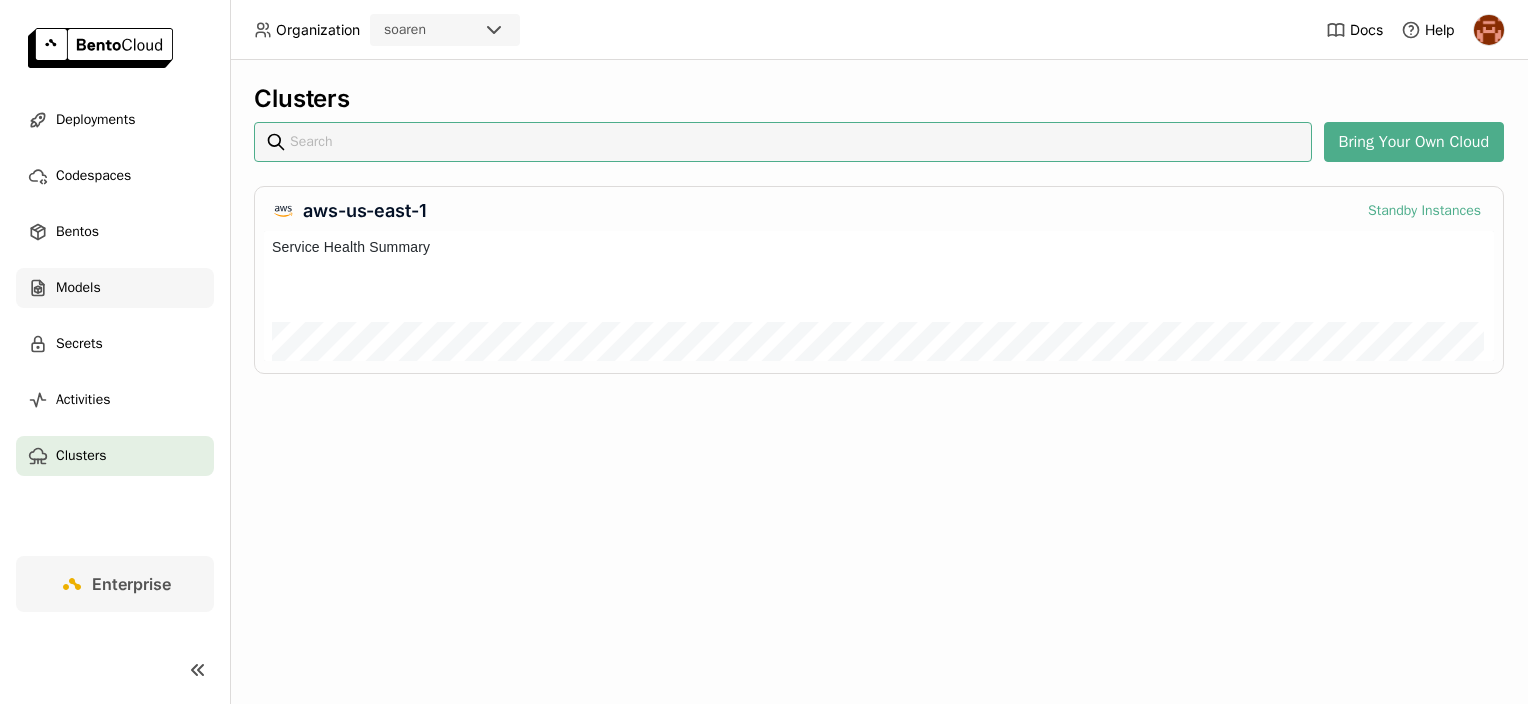 click on "Models" at bounding box center [115, 288] 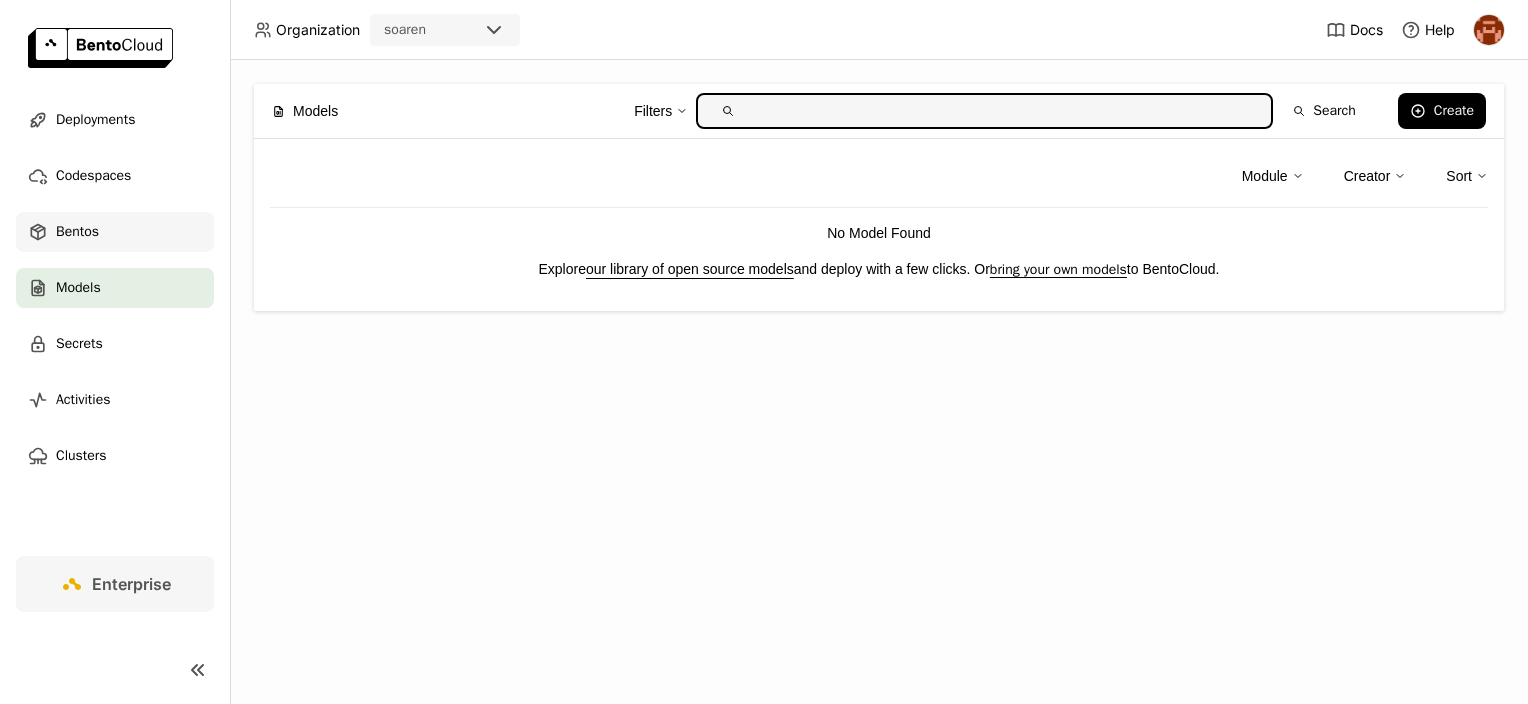 click on "Bentos" at bounding box center [115, 232] 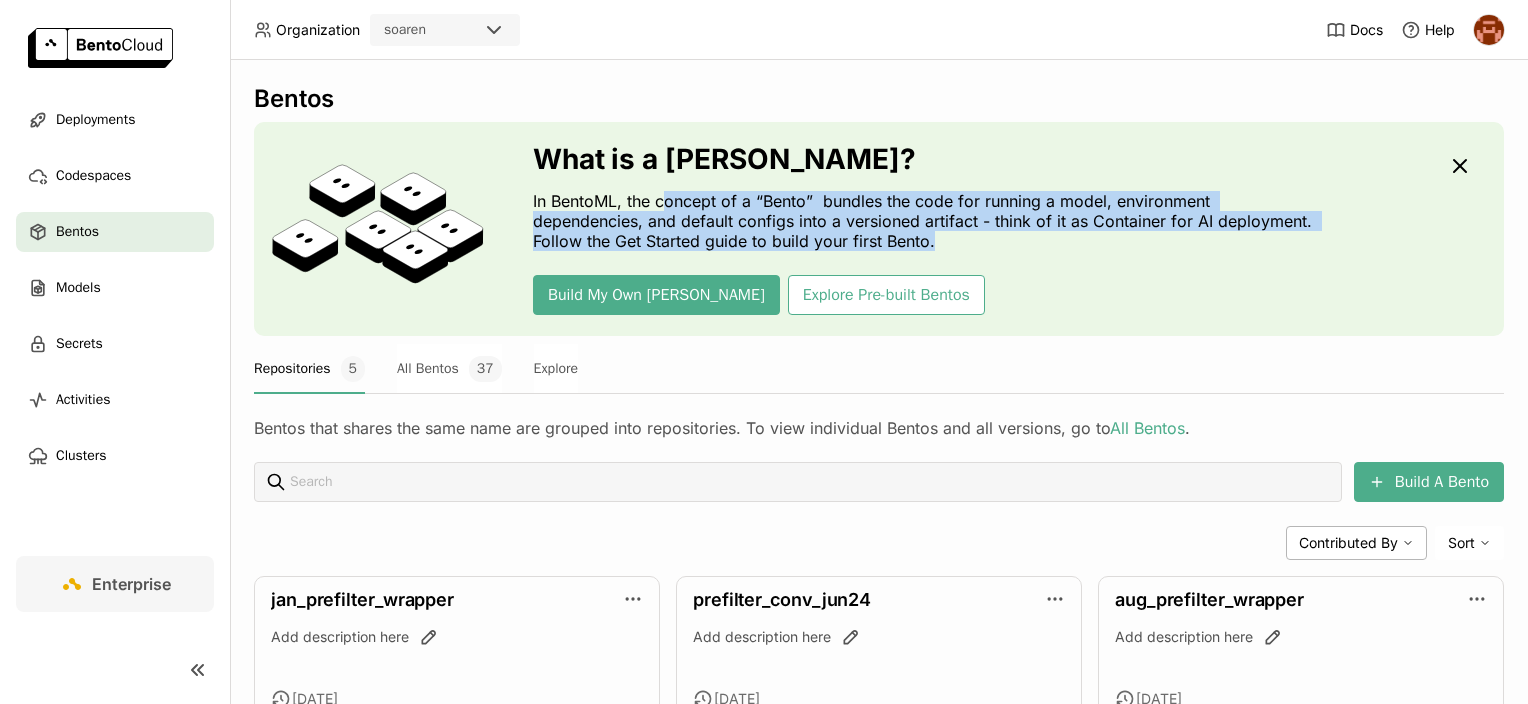 drag, startPoint x: 668, startPoint y: 196, endPoint x: 978, endPoint y: 236, distance: 312.57 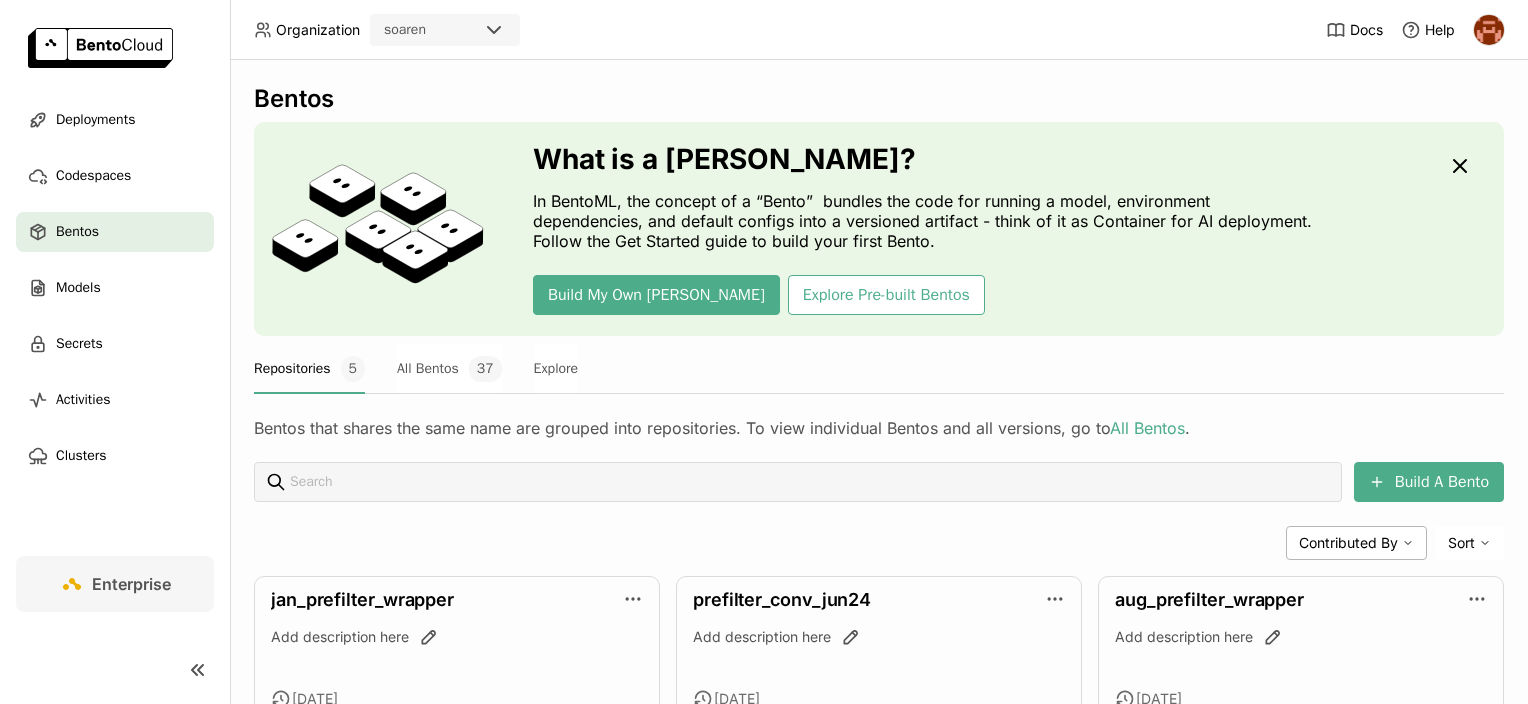 drag, startPoint x: 978, startPoint y: 236, endPoint x: 1039, endPoint y: 307, distance: 93.60555 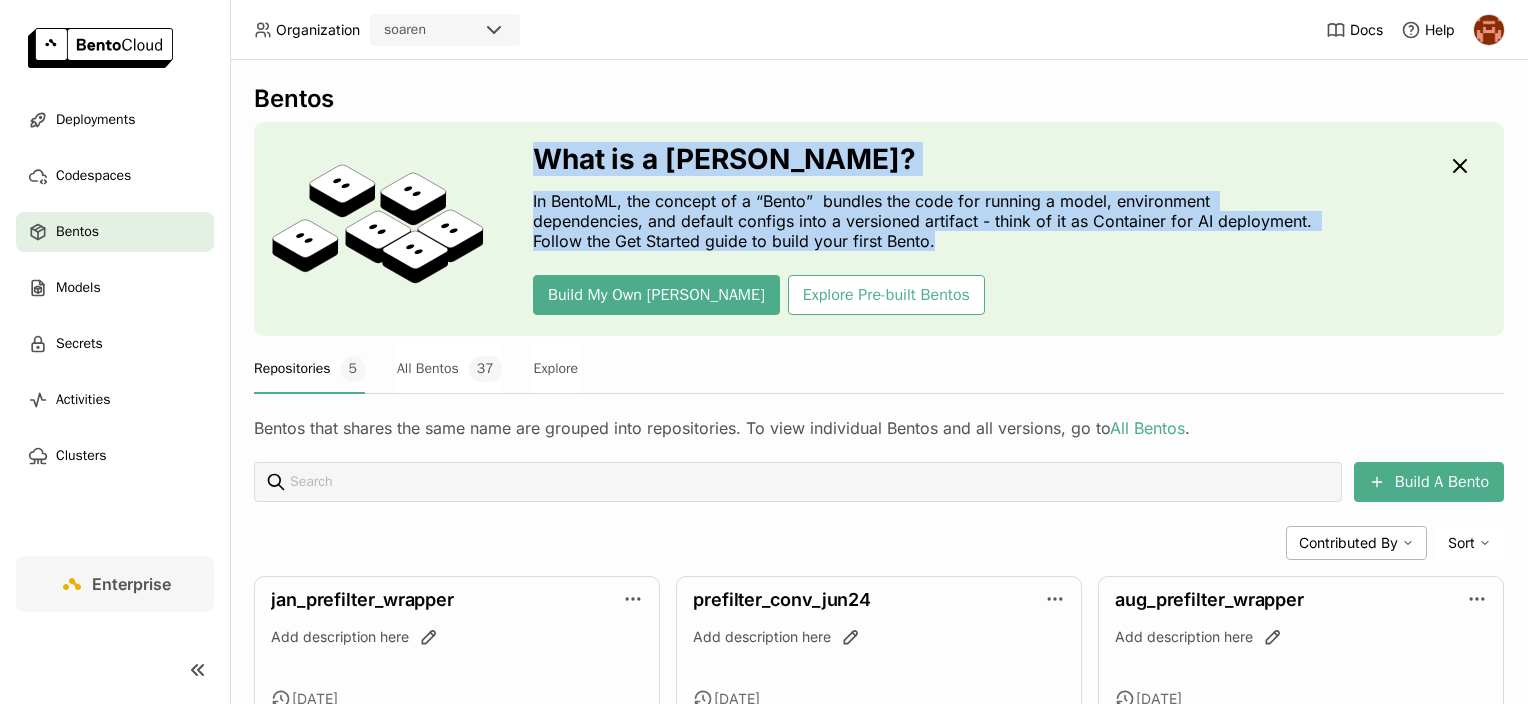 drag, startPoint x: 953, startPoint y: 240, endPoint x: 524, endPoint y: 148, distance: 438.7539 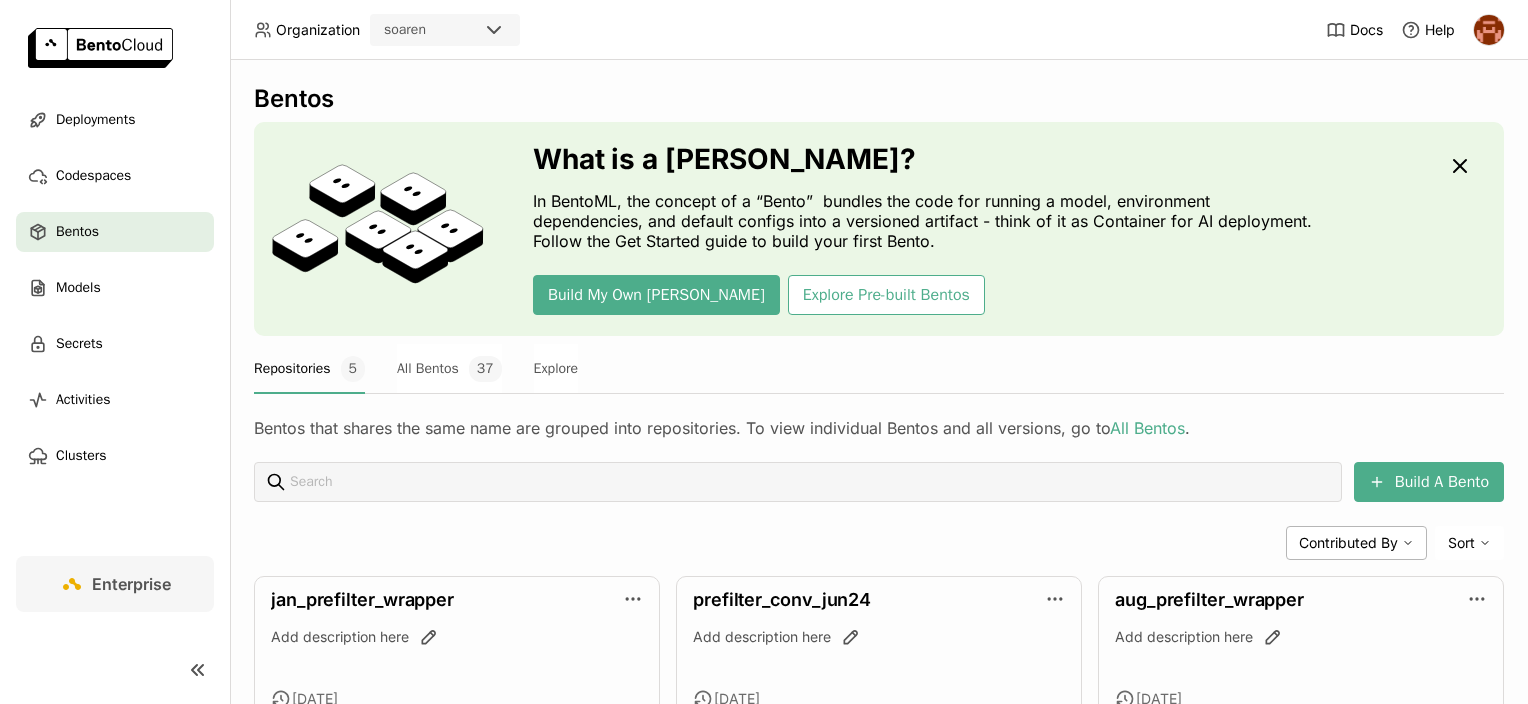 click on "What is a [PERSON_NAME]? In BentoML, the concept of a “Bento”  bundles the code for running a model, environment dependencies, and default configs into a versioned artifact - think of it as Container for AI deployment. Follow the Get Started guide to build your first Bento. Build My Own Bento Explore Pre-built Bentos" at bounding box center (928, 229) 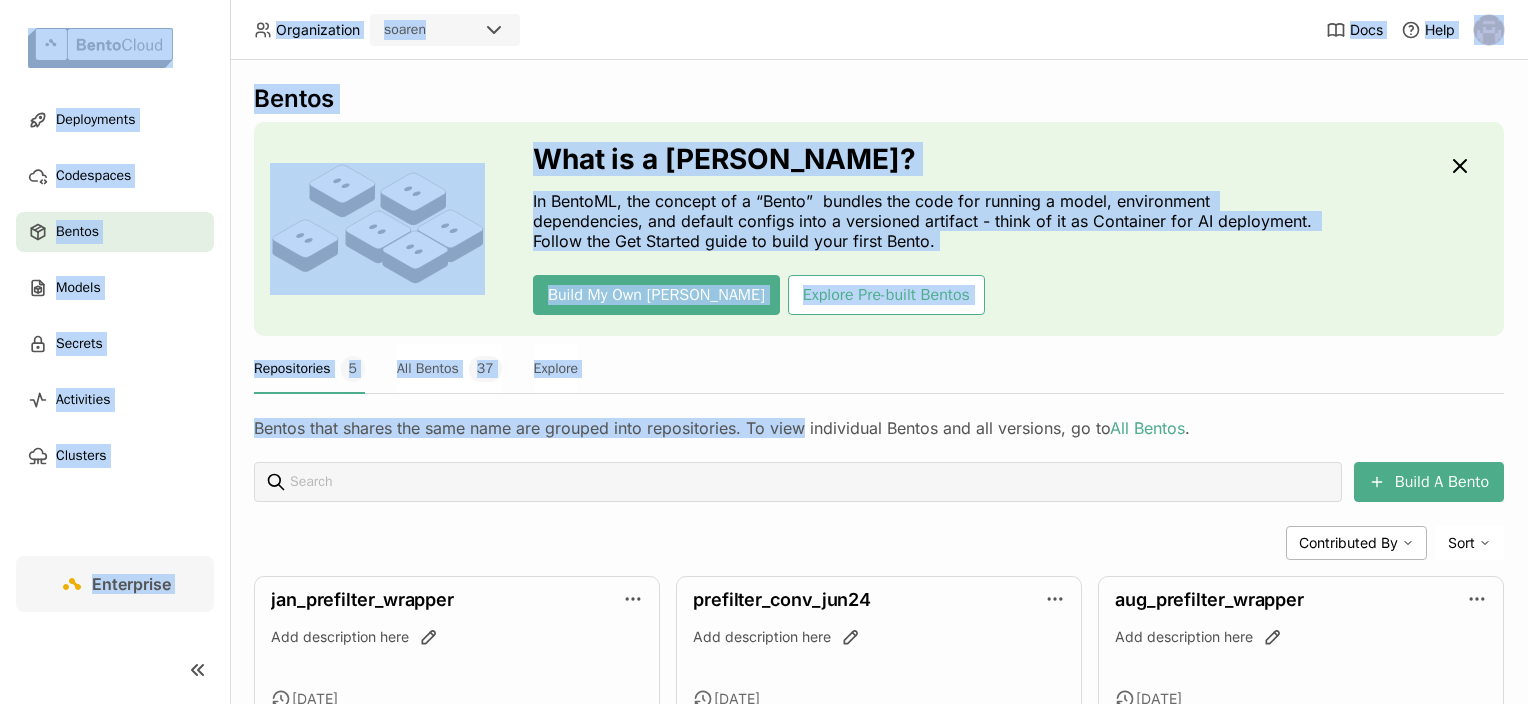 drag, startPoint x: 800, startPoint y: 436, endPoint x: 235, endPoint y: 12, distance: 706.4 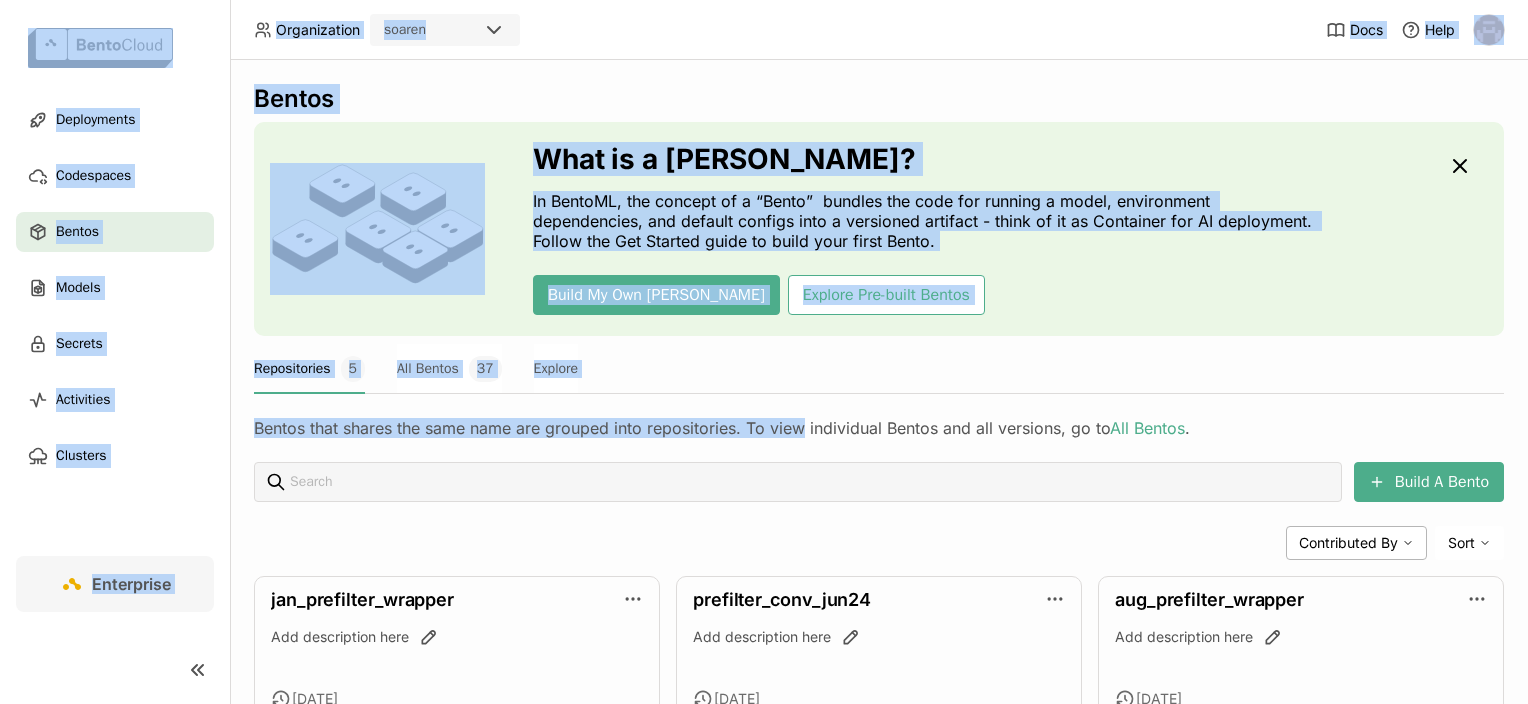 click on "Bentos What is a [DEMOGRAPHIC_DATA]? In BentoML, the concept of a “Bento”  bundles the code for running a model, environment dependencies, and default configs into a versioned artifact - think of it as Container for AI deployment. Follow the Get Started guide to build your first Bento. Build My Own Bento Explore Pre-built Bentos Repositories 5 All Bentos 37 Explore Bentos that shares the same name are grouped into repositories. To view individual Bentos and all versions, go to  All Bentos . Build A Bento Contributed By Sort jan_prefilter_wrapper Add description here [DATE] 5 1 prefilter_conv_jun24 Add description here [DATE] 5 1 aug_prefilter_wrapper Add description here [DATE] 22 1 summarization Add description here [DATE] 2 1 example-fpd Add description here [DATE] IU 3 0" at bounding box center (879, 382) 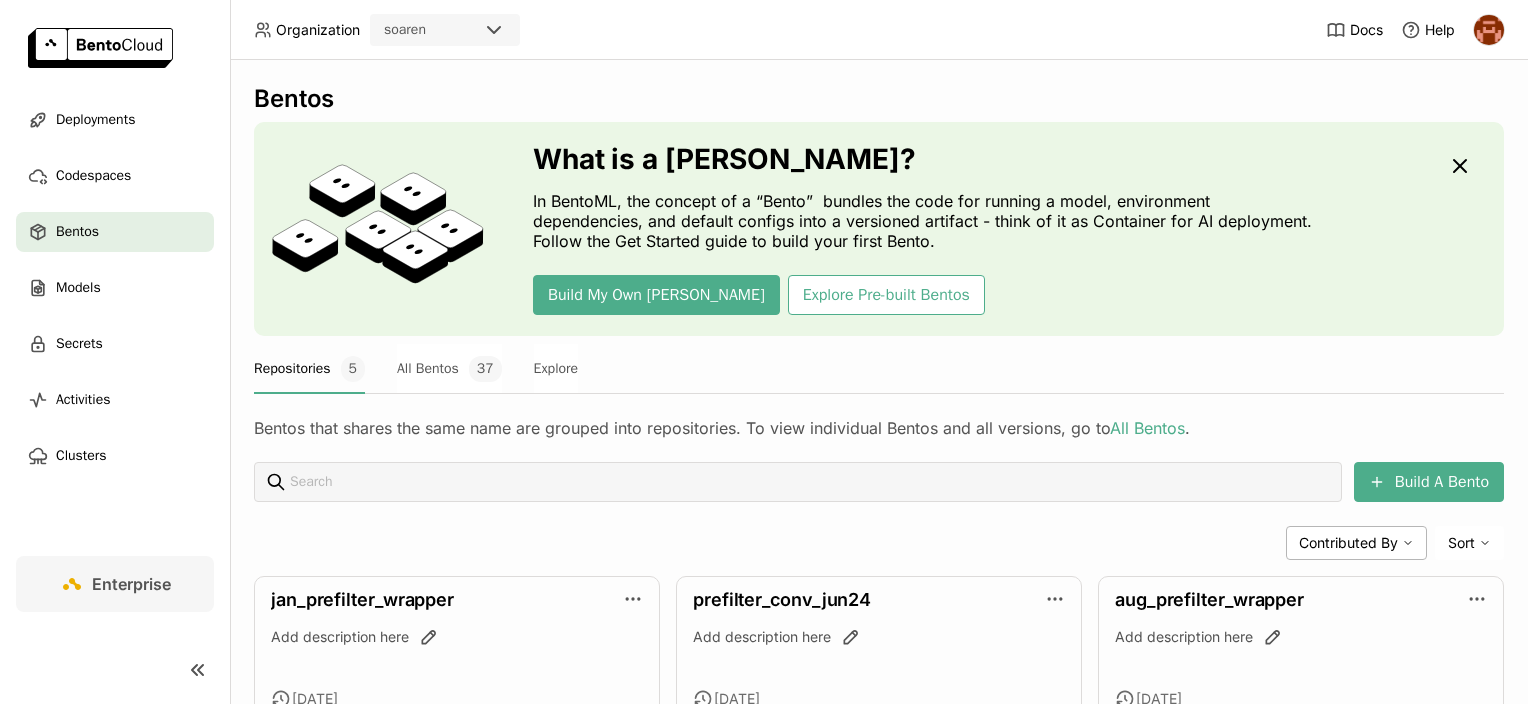 click on "Bentos What is a [DEMOGRAPHIC_DATA]? In BentoML, the concept of a “Bento”  bundles the code for running a model, environment dependencies, and default configs into a versioned artifact - think of it as Container for AI deployment. Follow the Get Started guide to build your first Bento. Build My Own Bento Explore Pre-built Bentos Repositories 5 All Bentos 37 Explore Bentos that shares the same name are grouped into repositories. To view individual Bentos and all versions, go to  All Bentos . Build A Bento Contributed By Sort jan_prefilter_wrapper Add description here [DATE] 5 1 prefilter_conv_jun24 Add description here [DATE] 5 1 aug_prefilter_wrapper Add description here [DATE] 22 1 summarization Add description here [DATE] 2 1 example-fpd Add description here [DATE] IU 3 0" at bounding box center [879, 382] 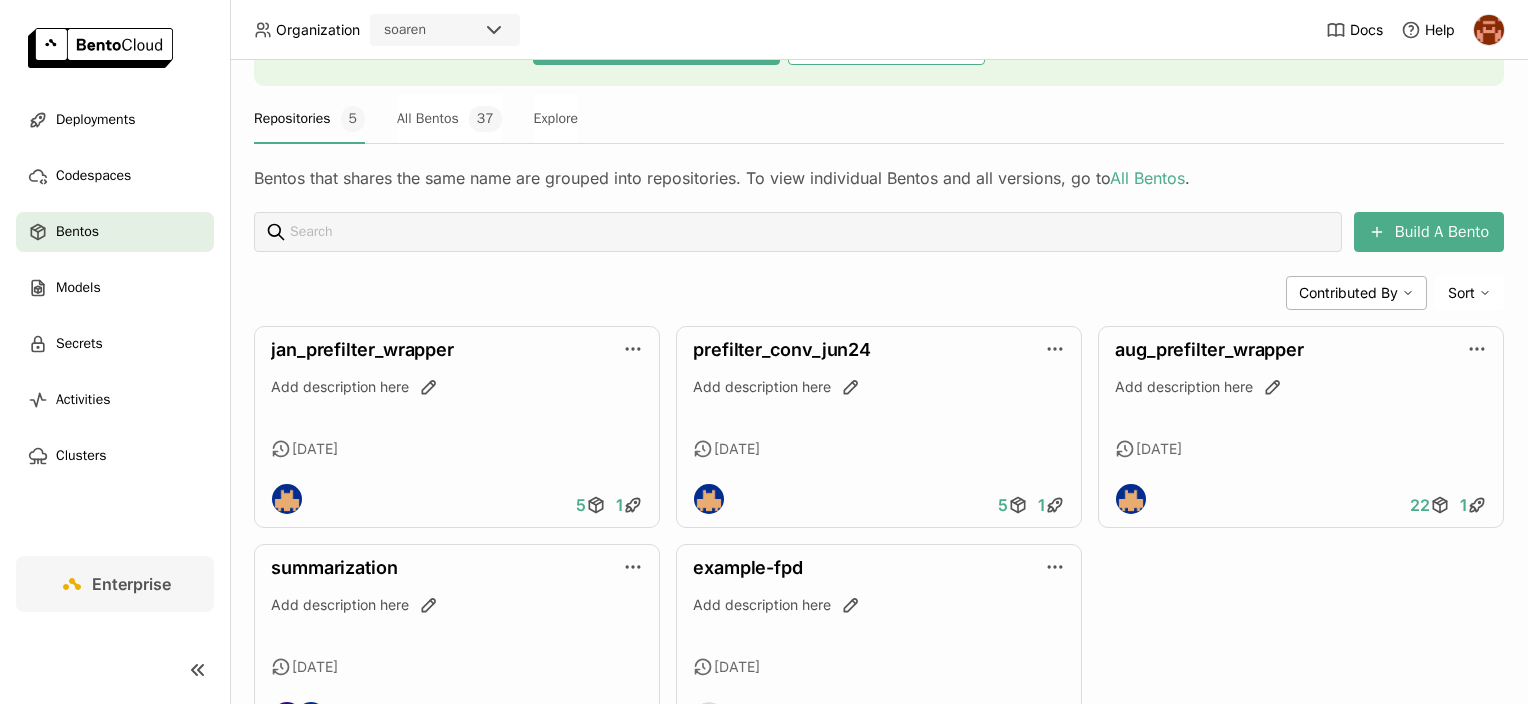 scroll, scrollTop: 0, scrollLeft: 0, axis: both 